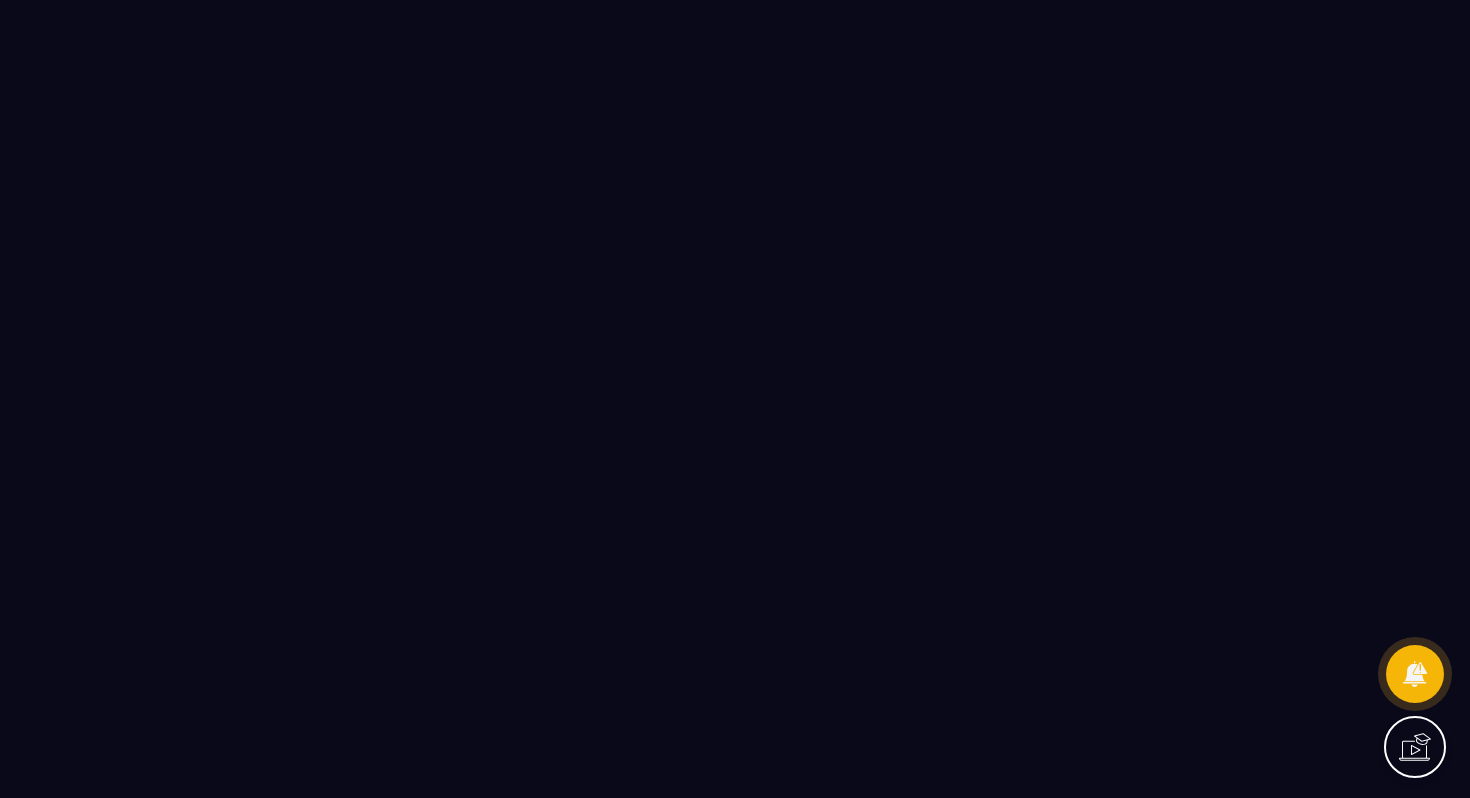 scroll, scrollTop: 0, scrollLeft: 0, axis: both 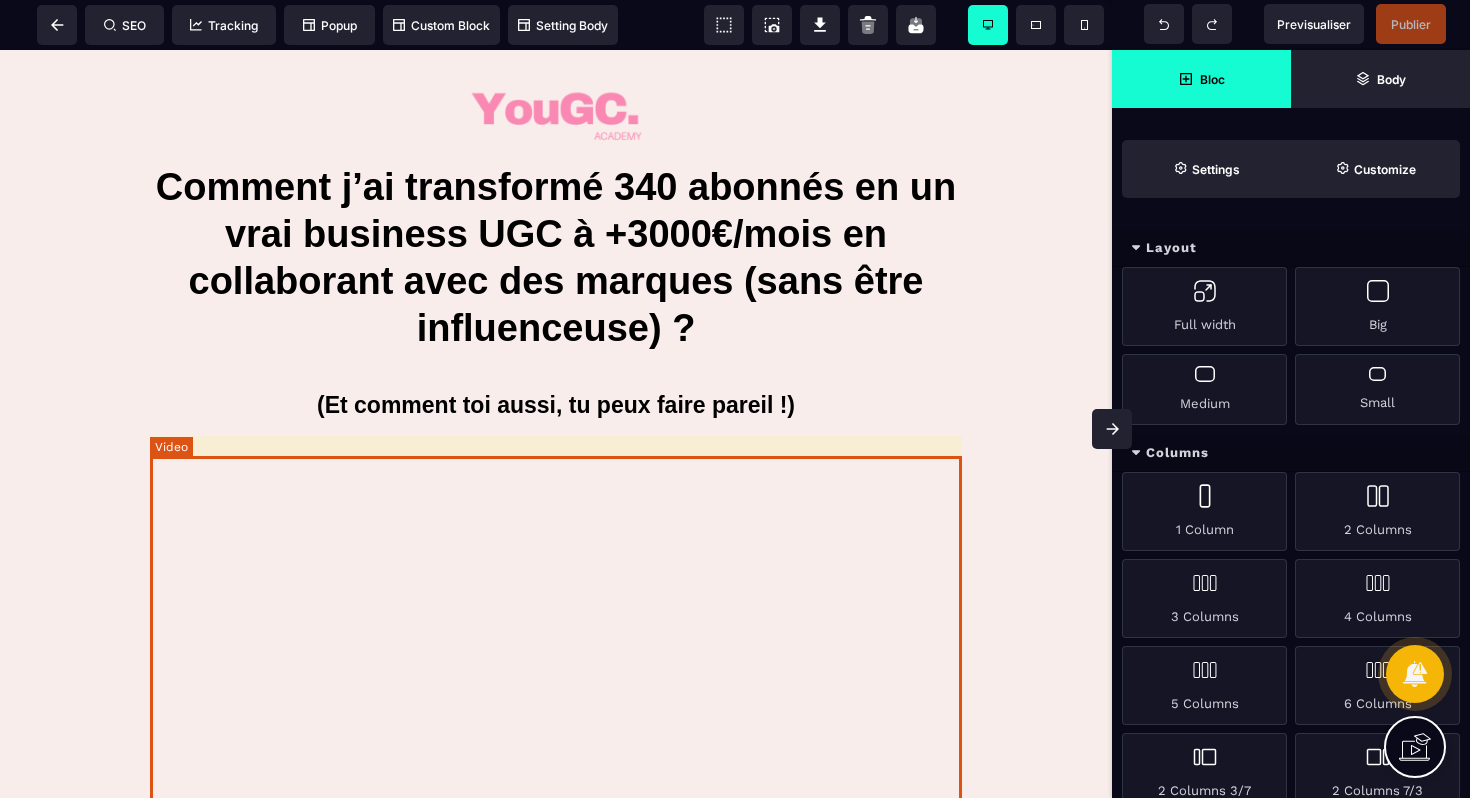 click at bounding box center (556, 749) 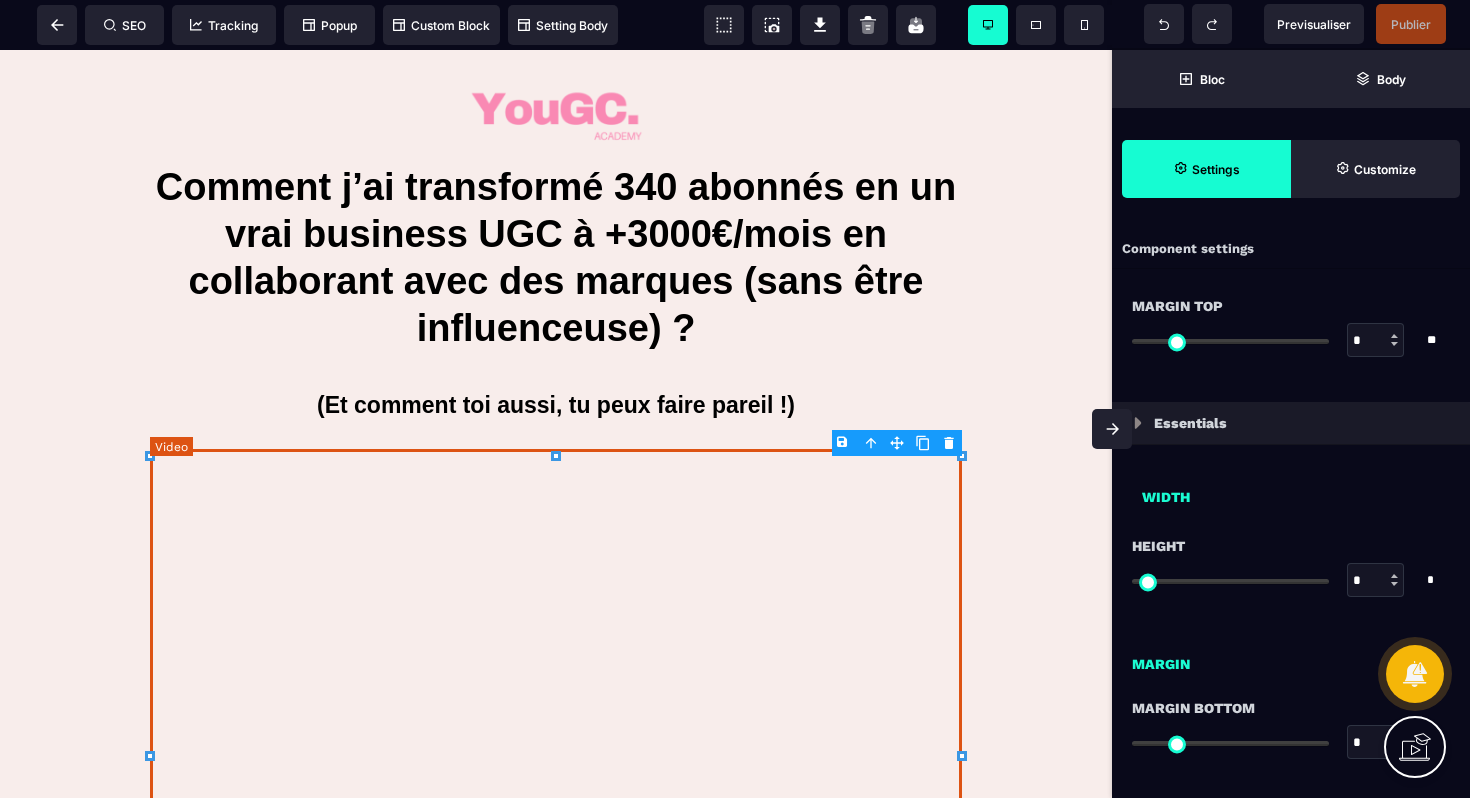 type on "**" 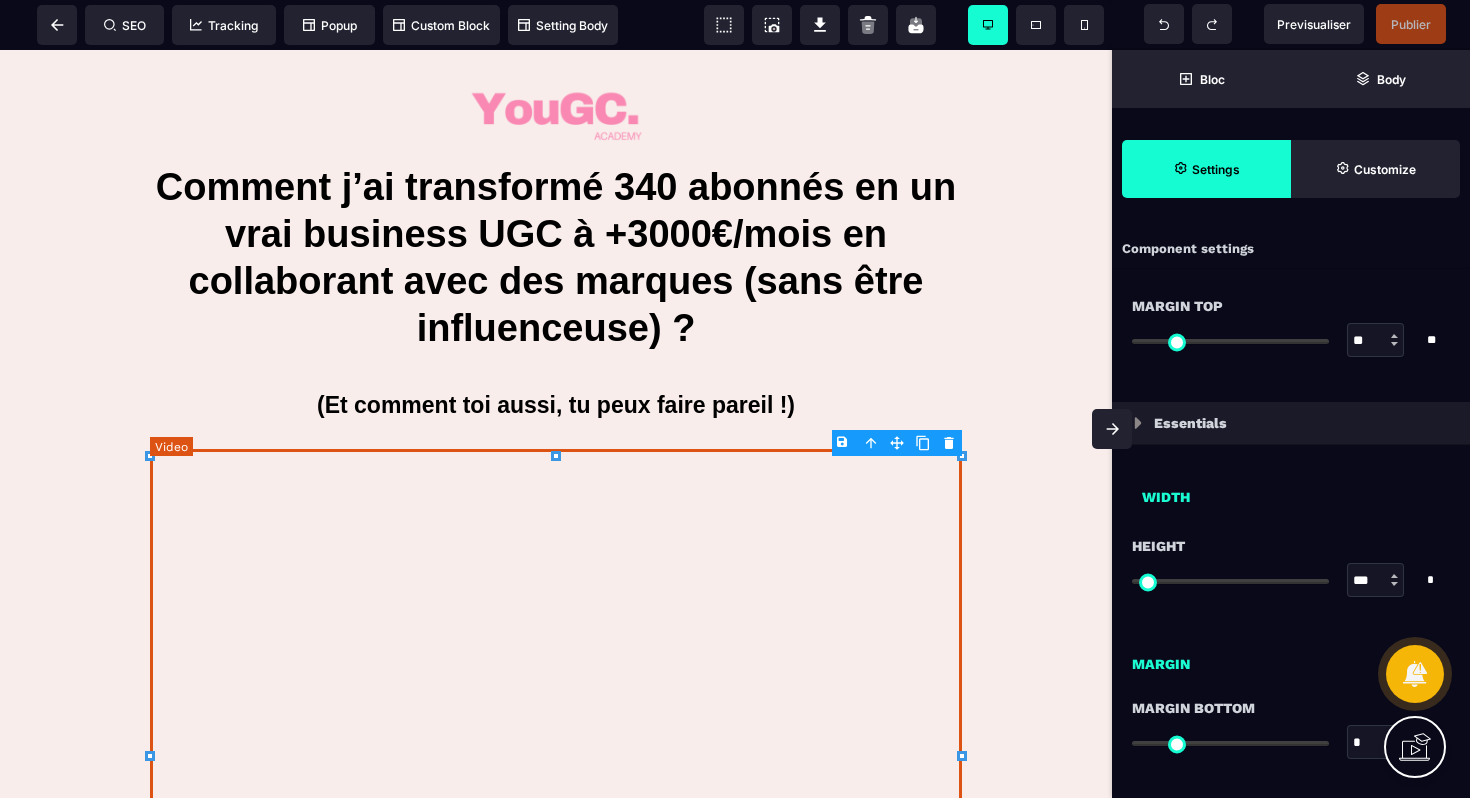 select on "**" 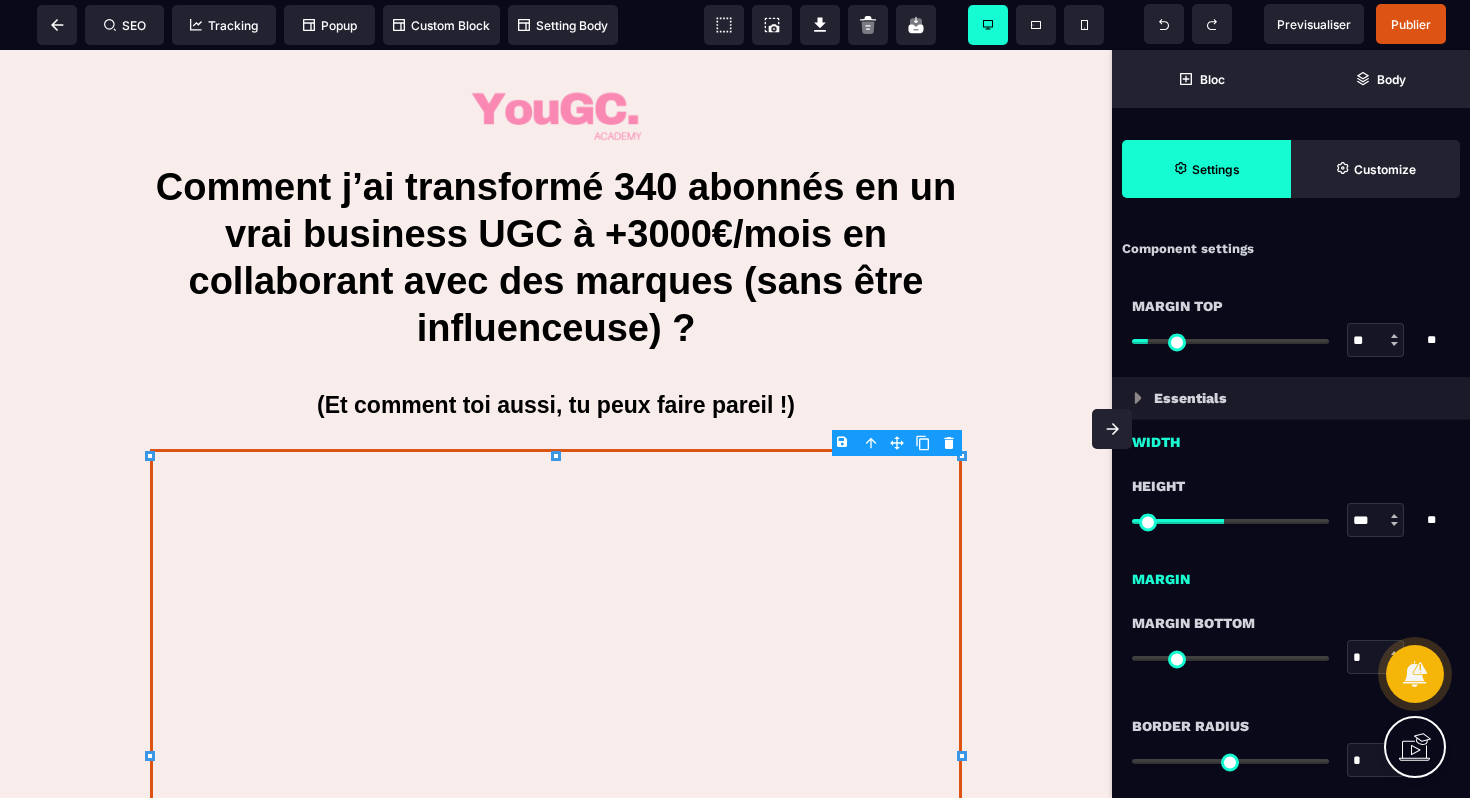 scroll, scrollTop: 582, scrollLeft: 0, axis: vertical 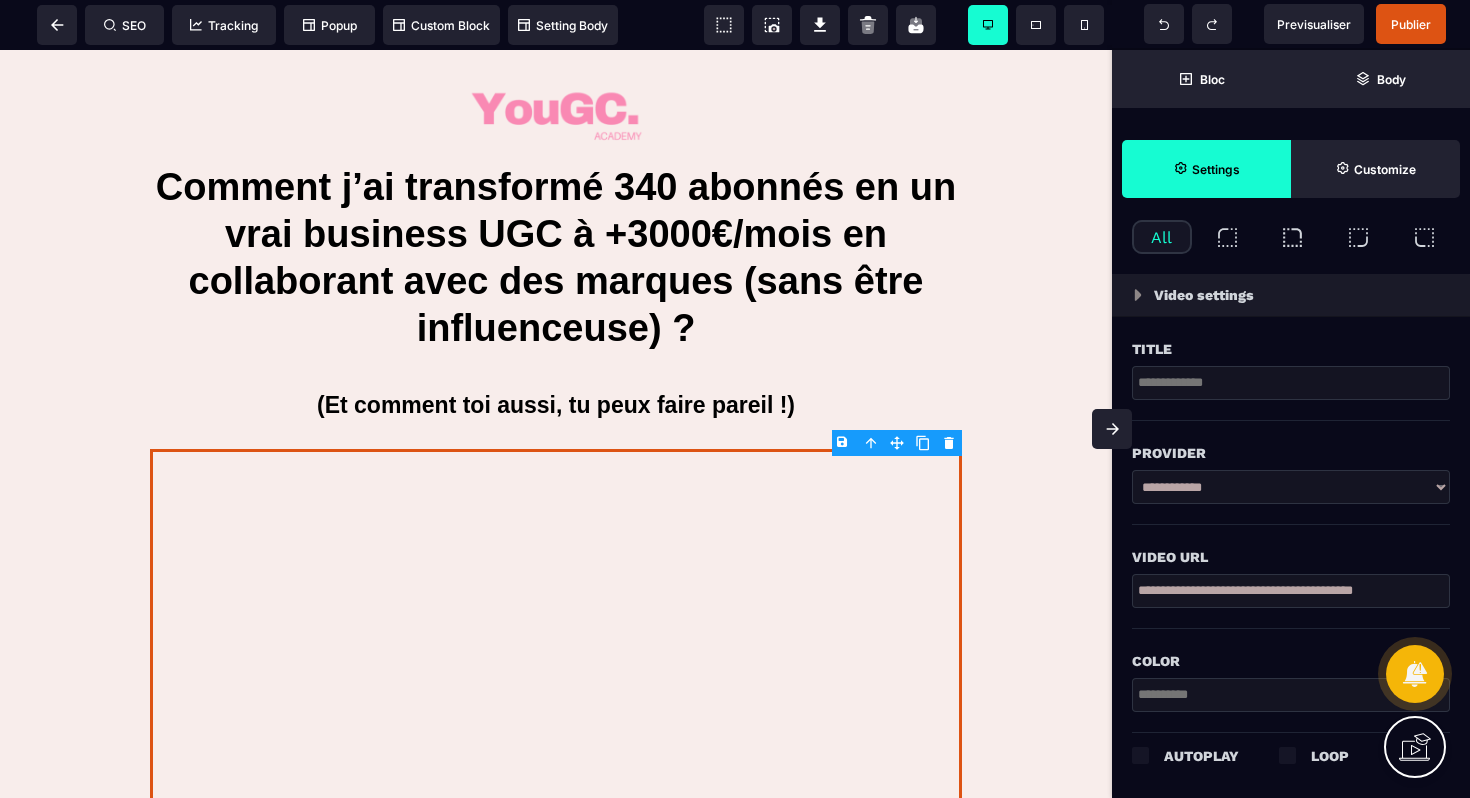 click on "Autoplay" at bounding box center (1185, 755) 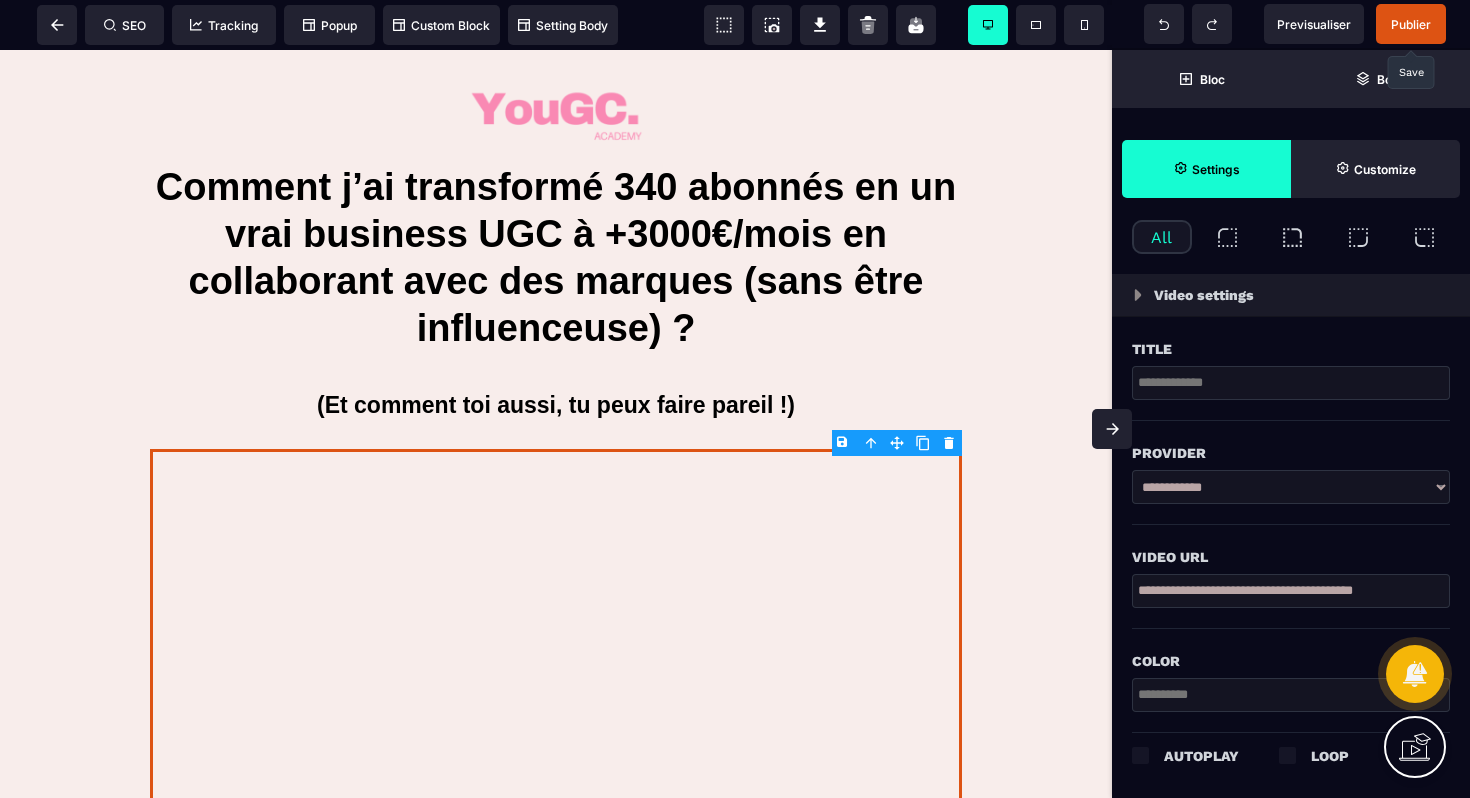 click on "Publier" at bounding box center [1411, 24] 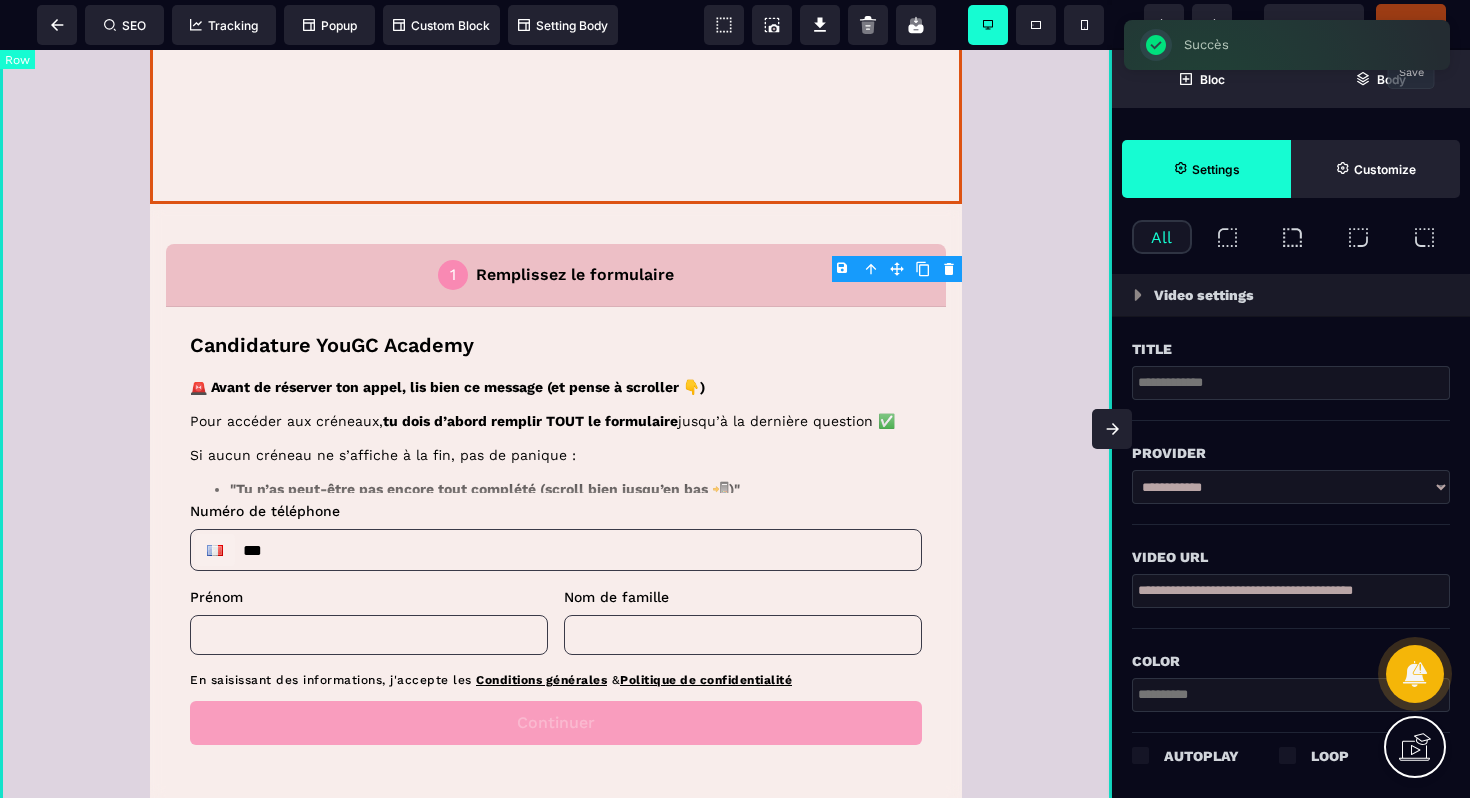 scroll, scrollTop: 854, scrollLeft: 0, axis: vertical 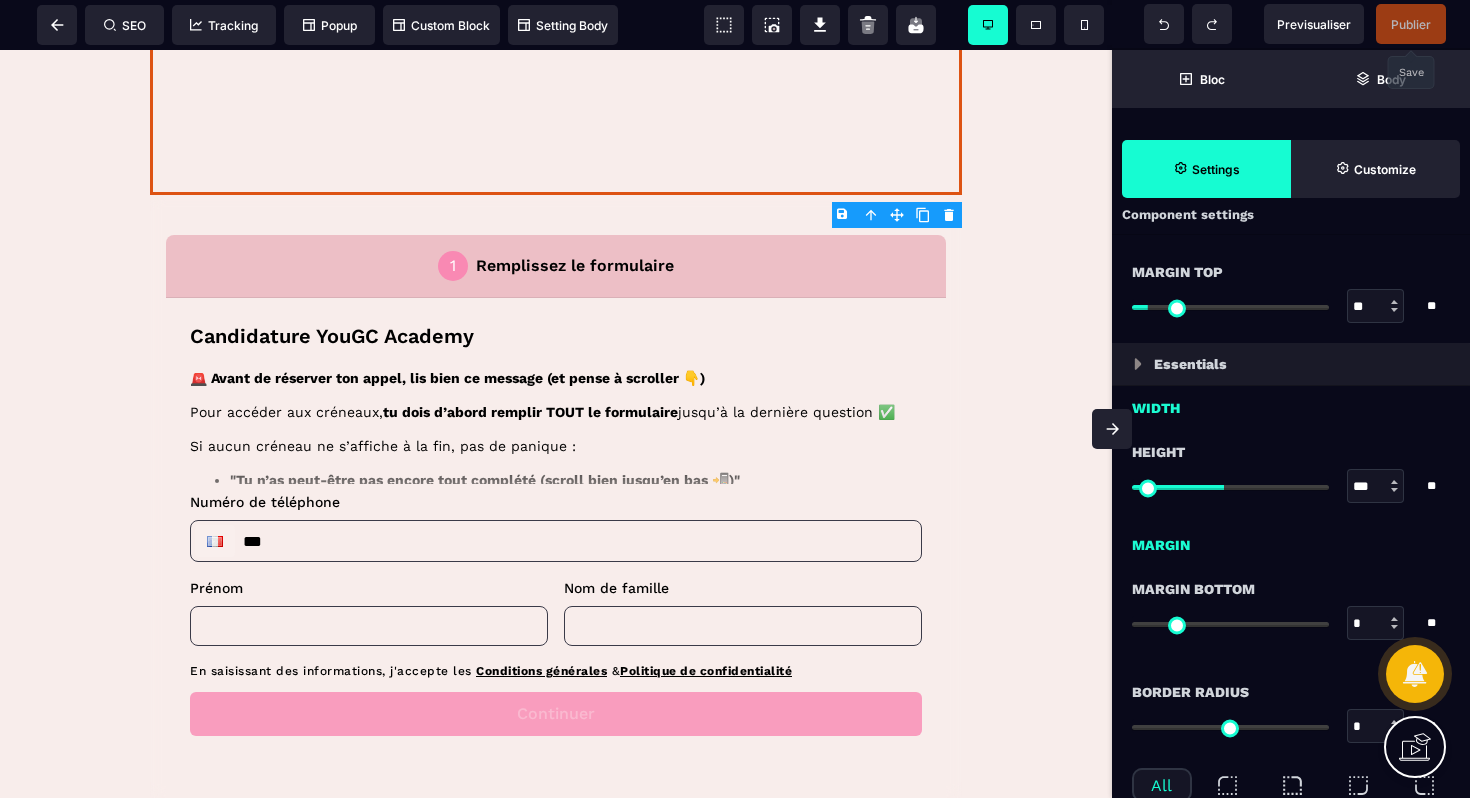 type on "***" 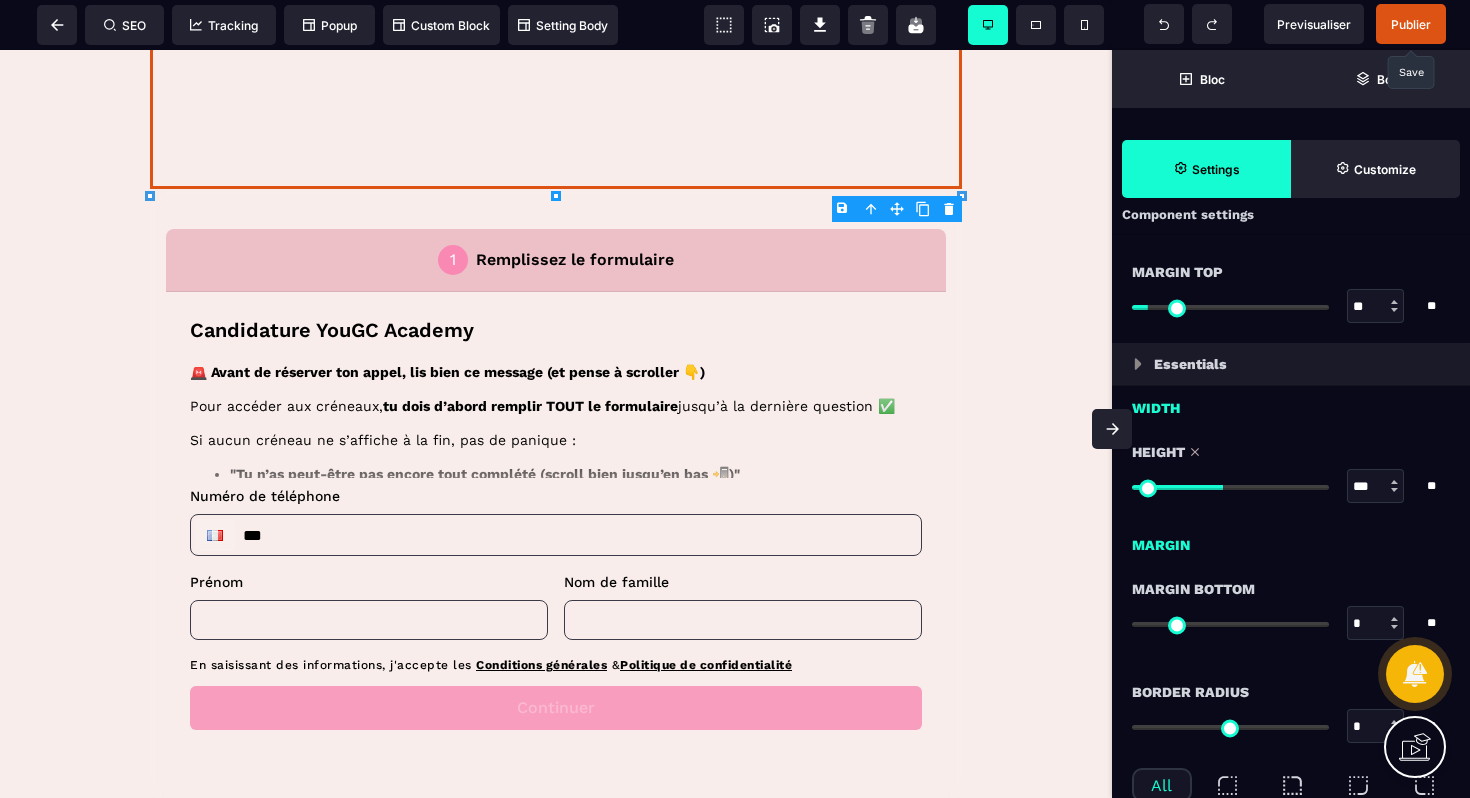 type on "***" 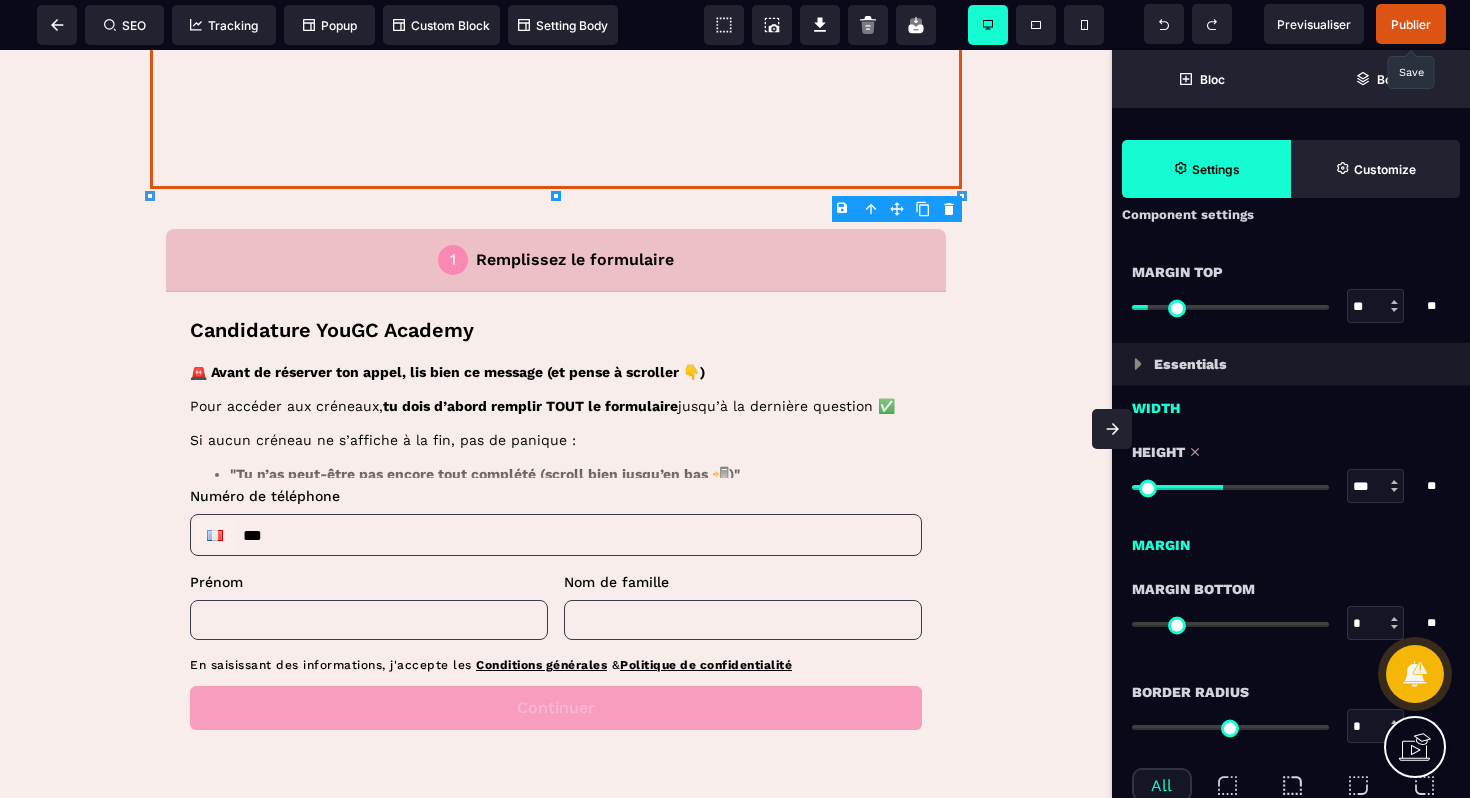 type on "***" 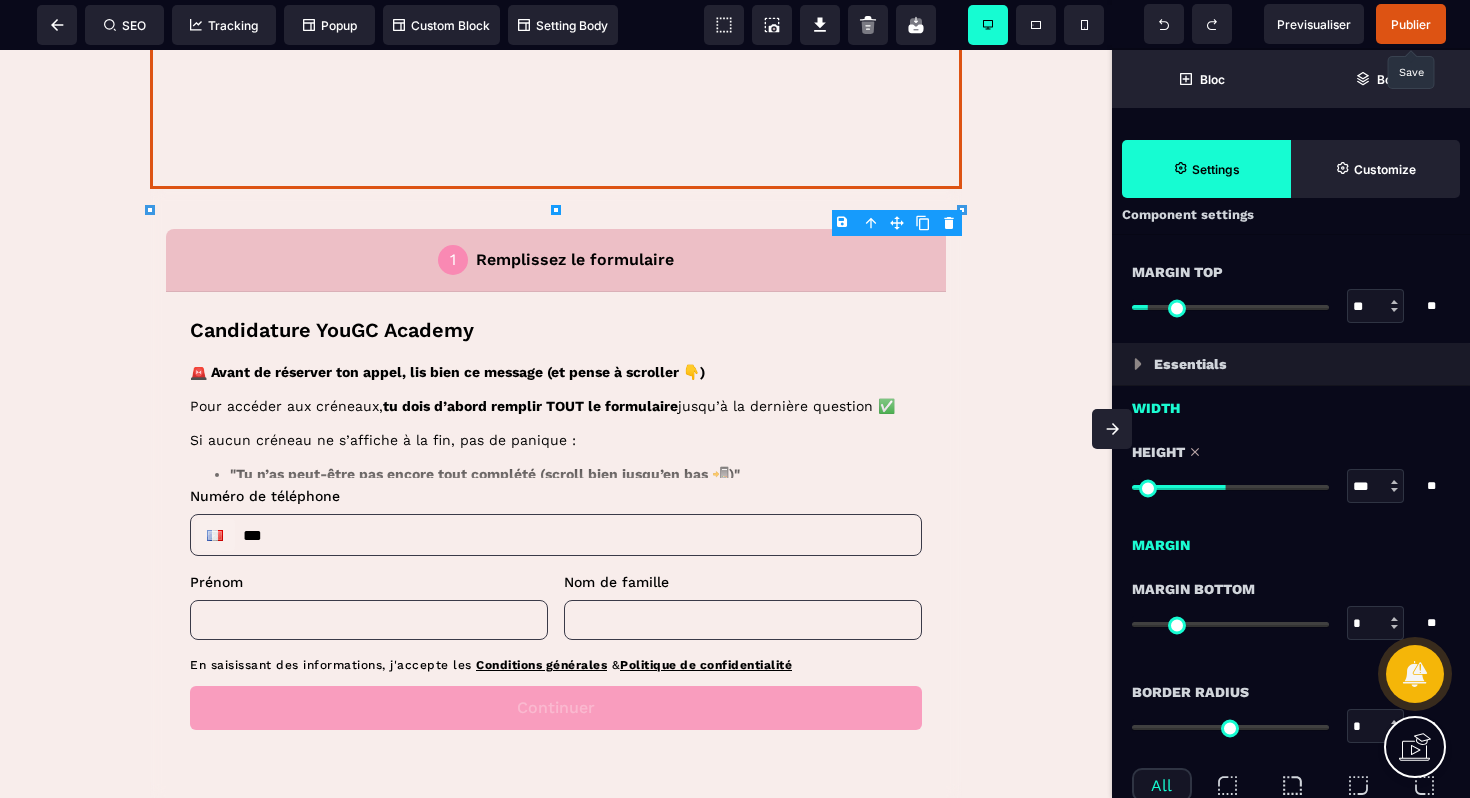 type on "***" 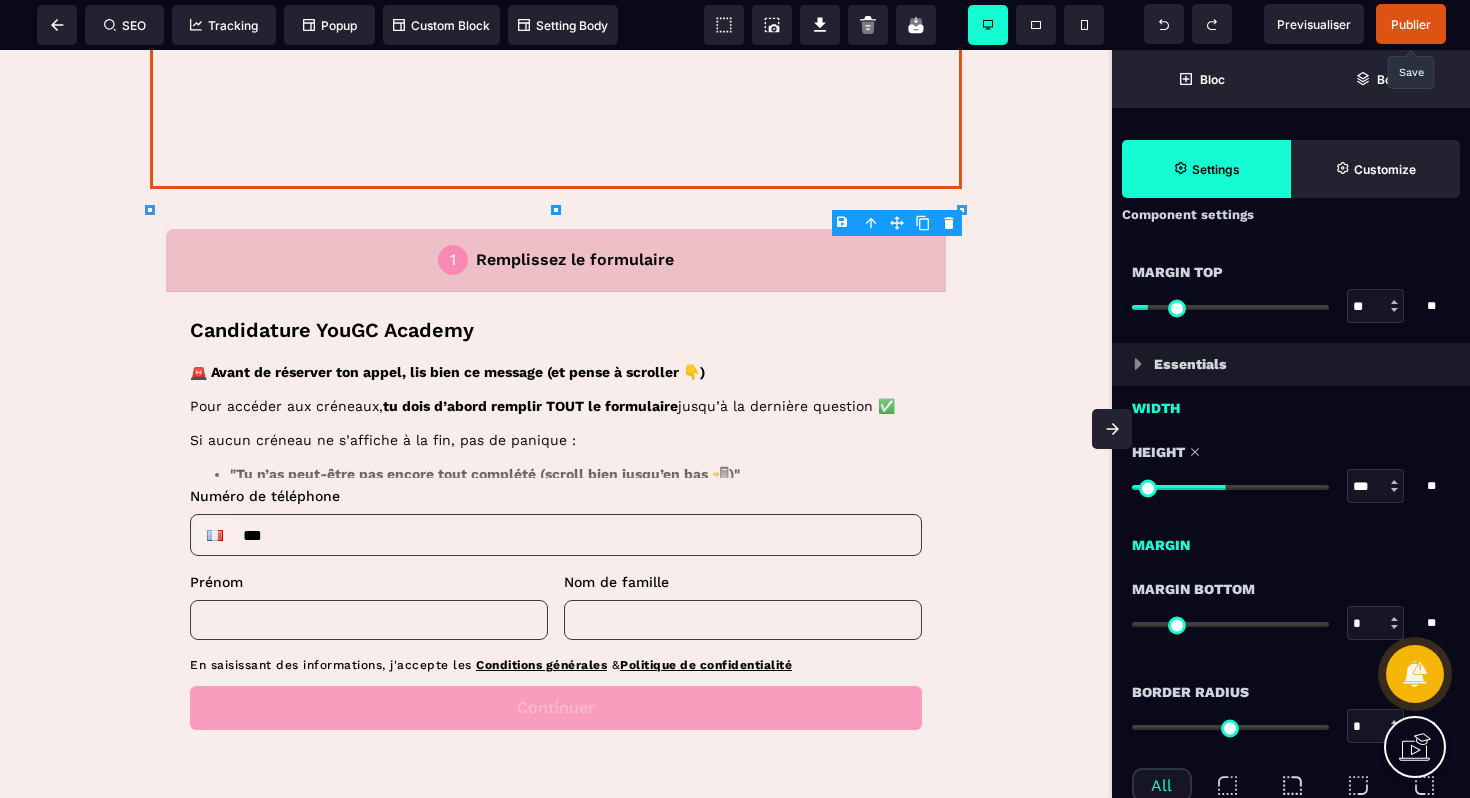 type on "***" 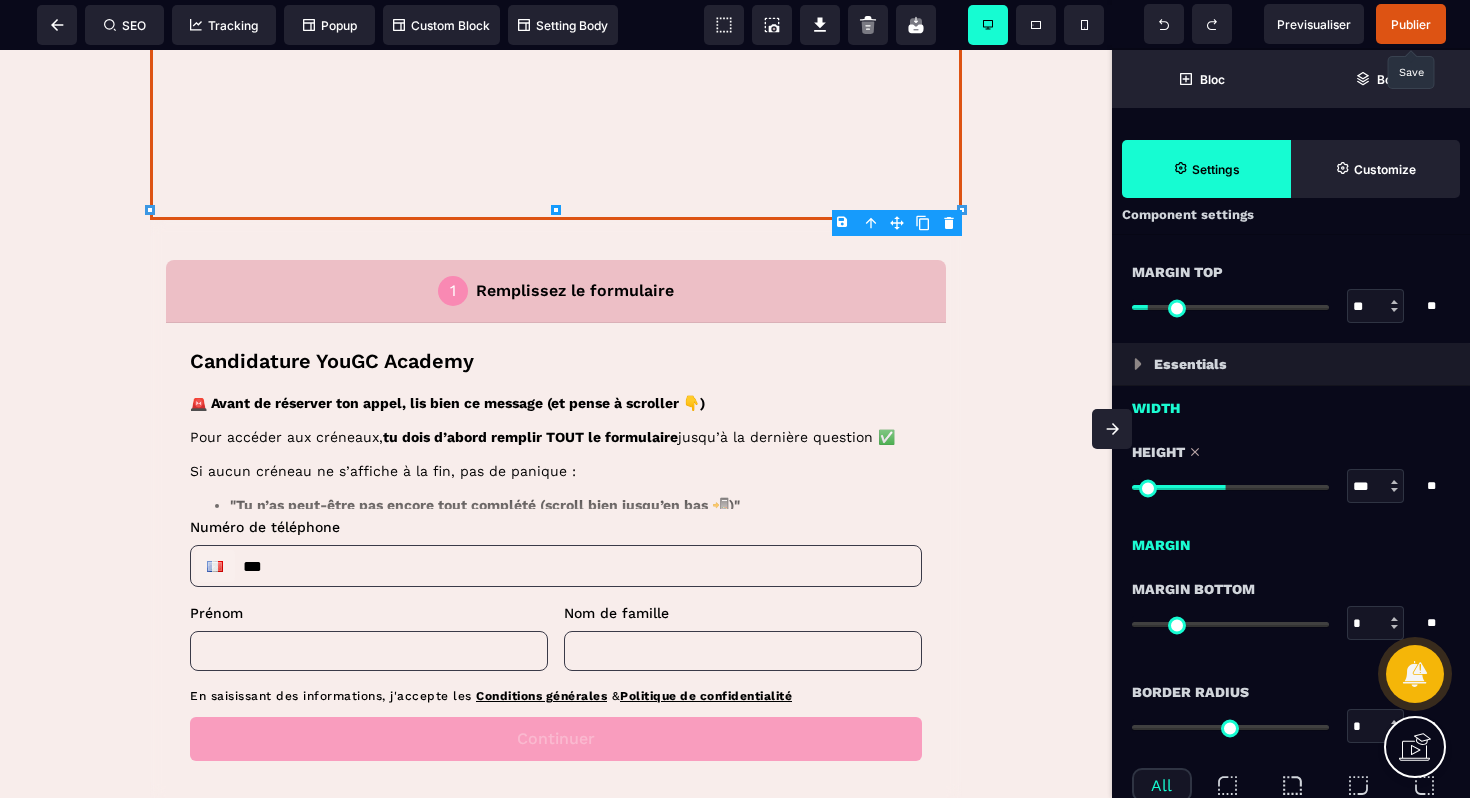 type on "***" 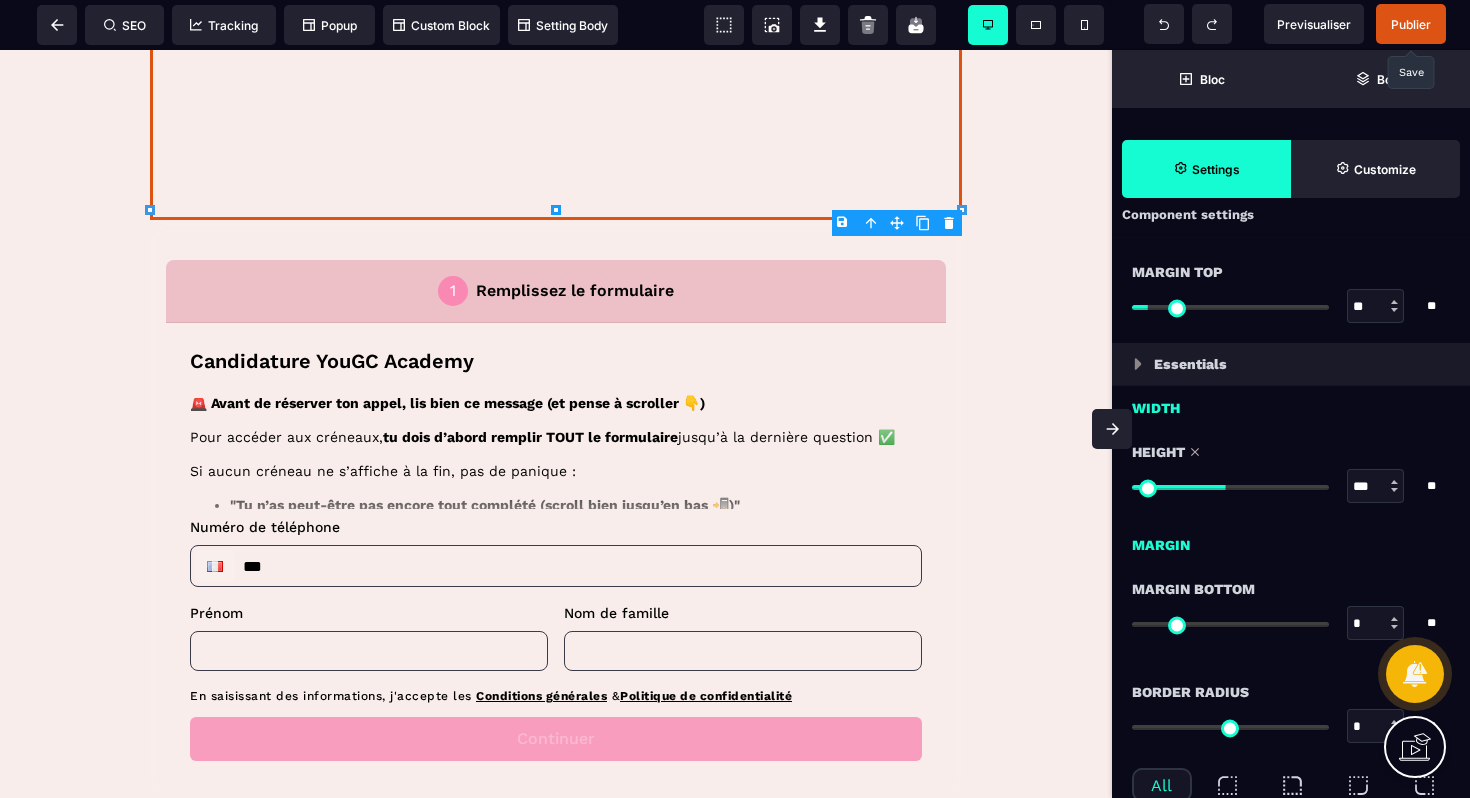 type on "***" 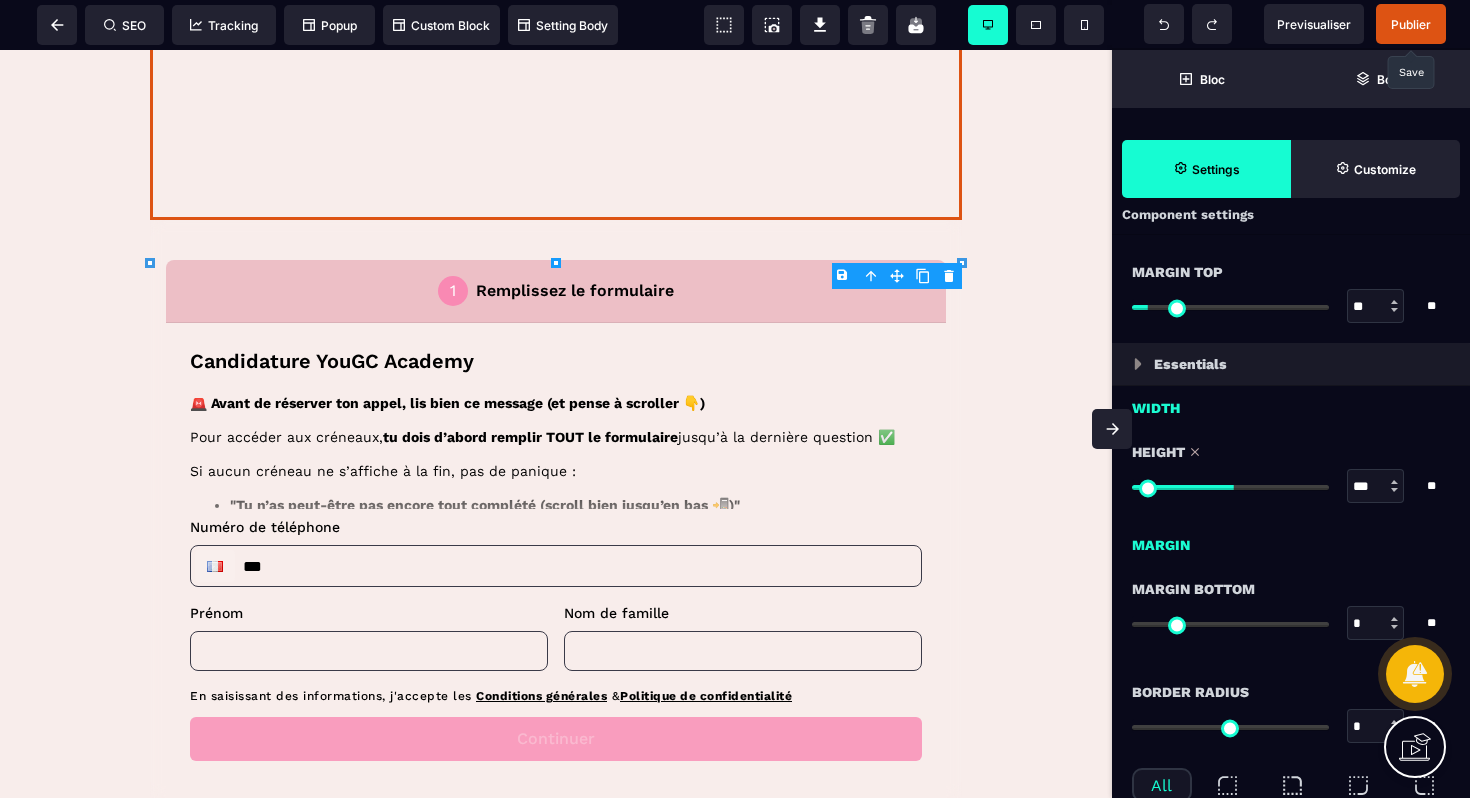 type on "***" 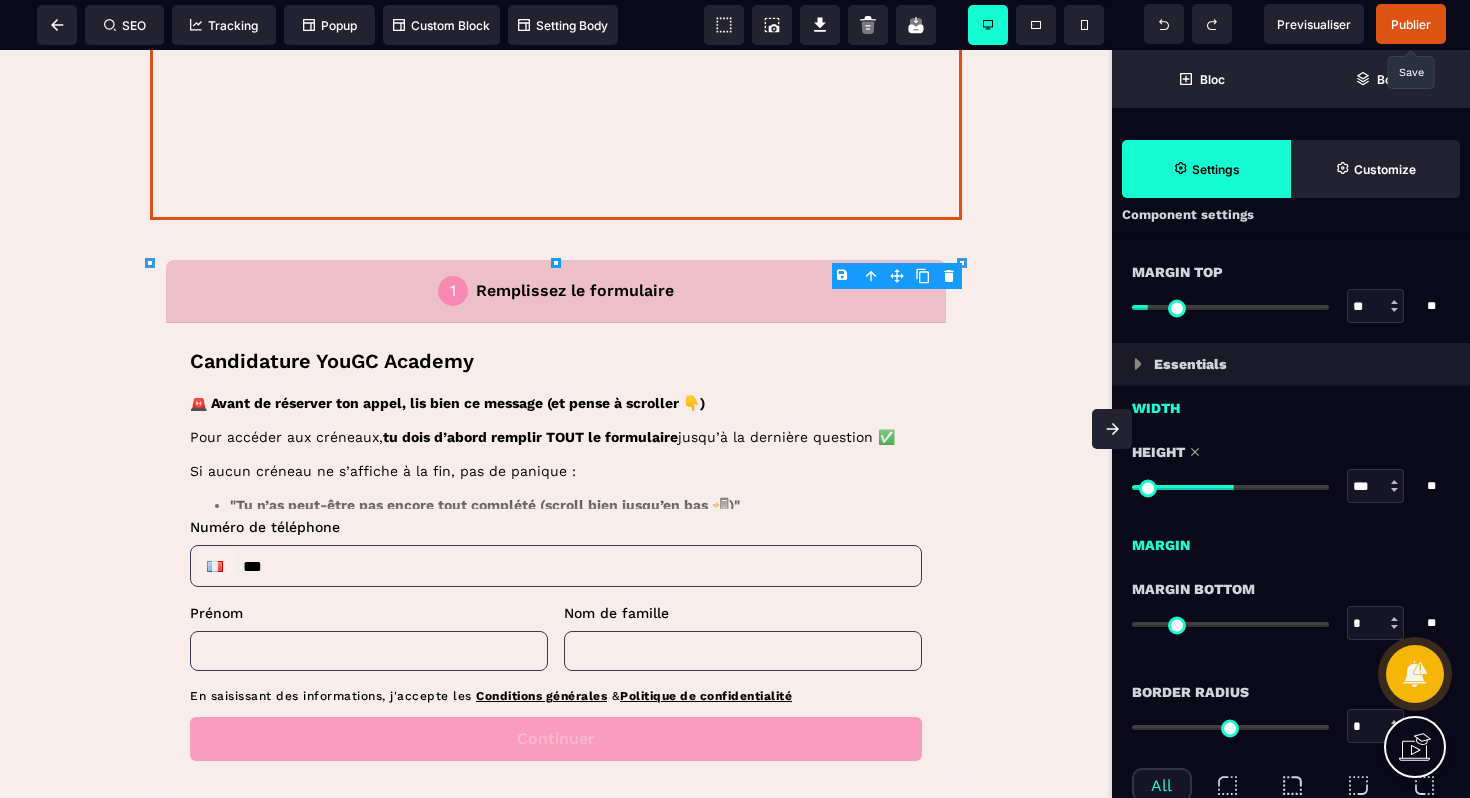 type on "***" 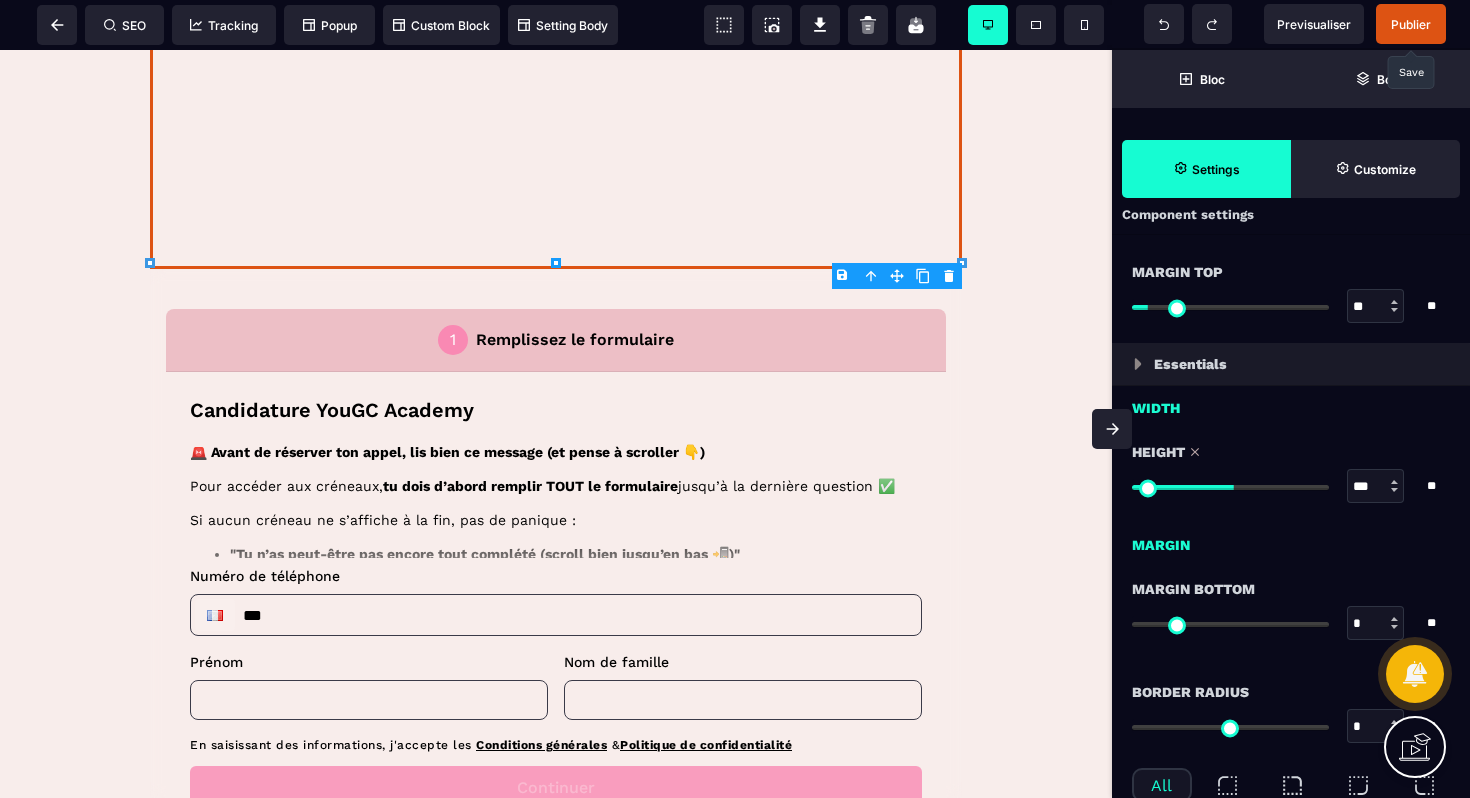 type on "***" 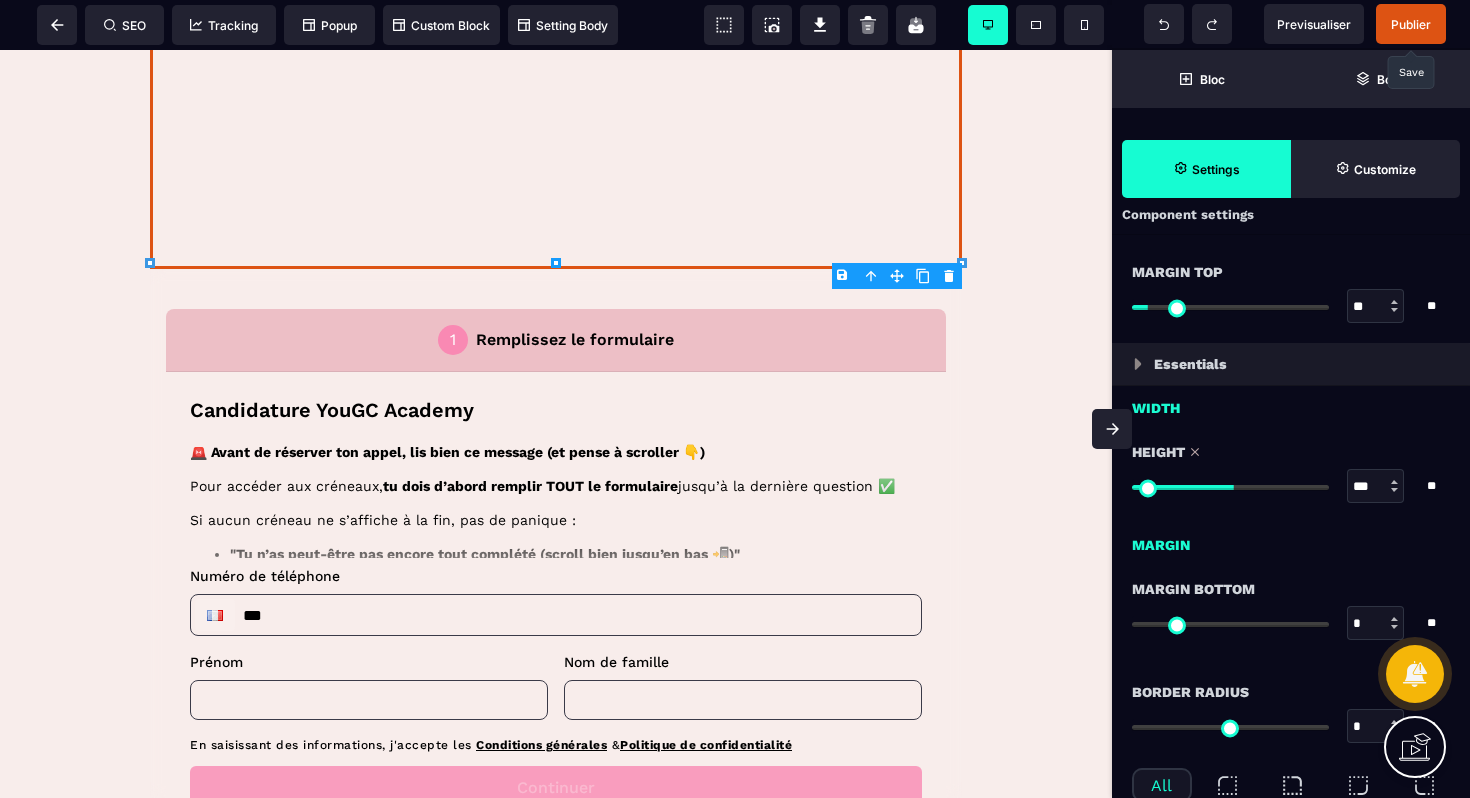 type on "***" 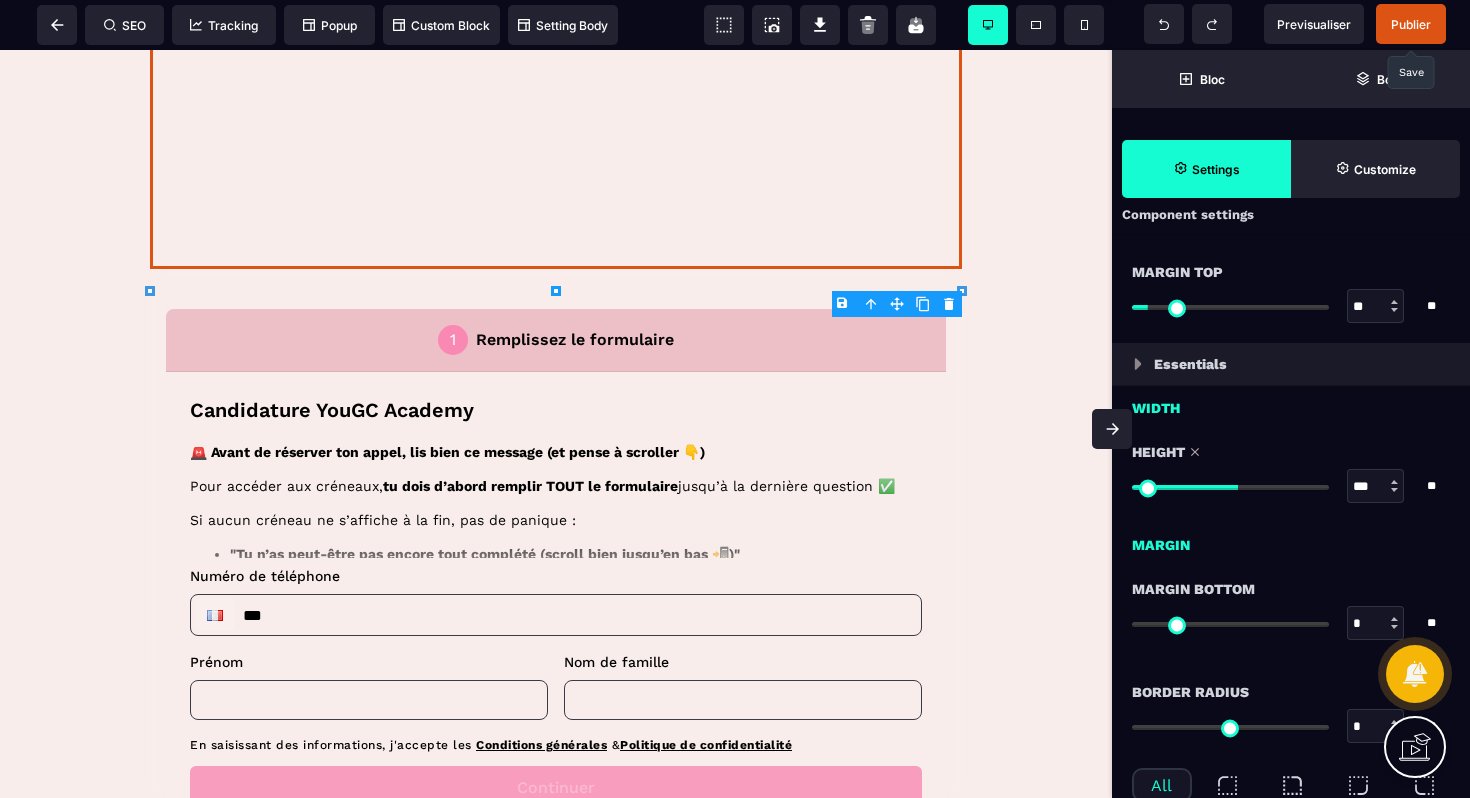 type on "***" 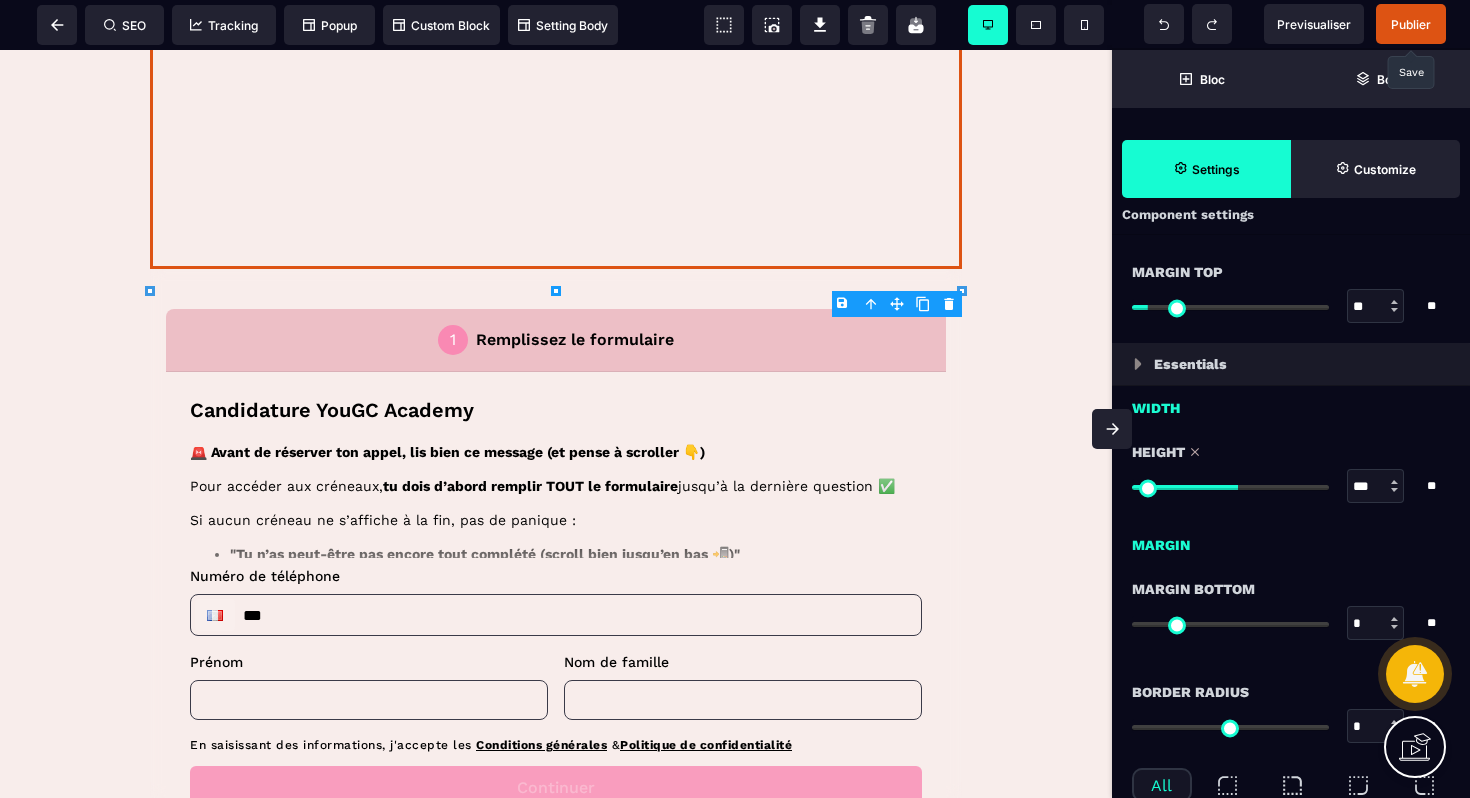 type on "***" 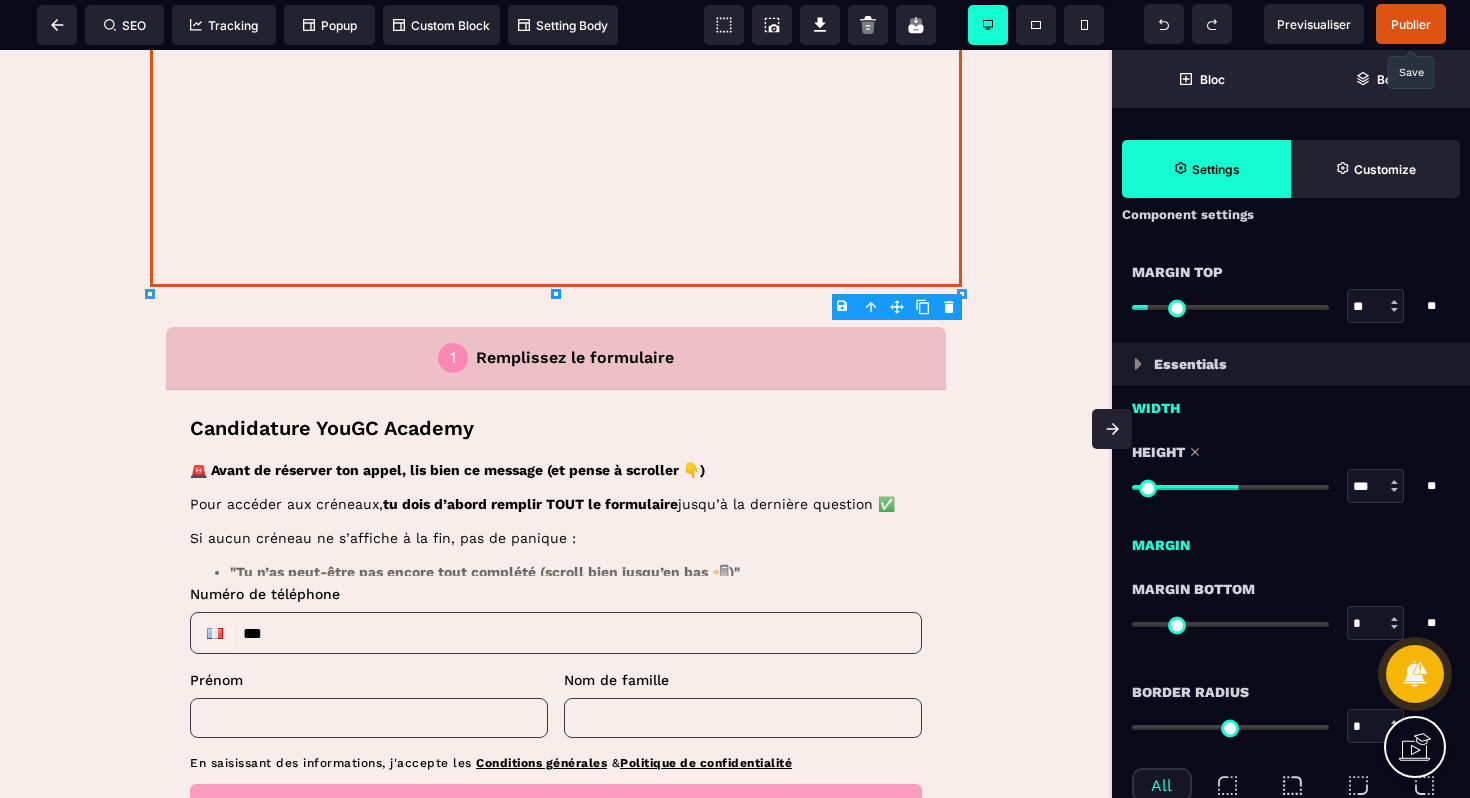 type on "***" 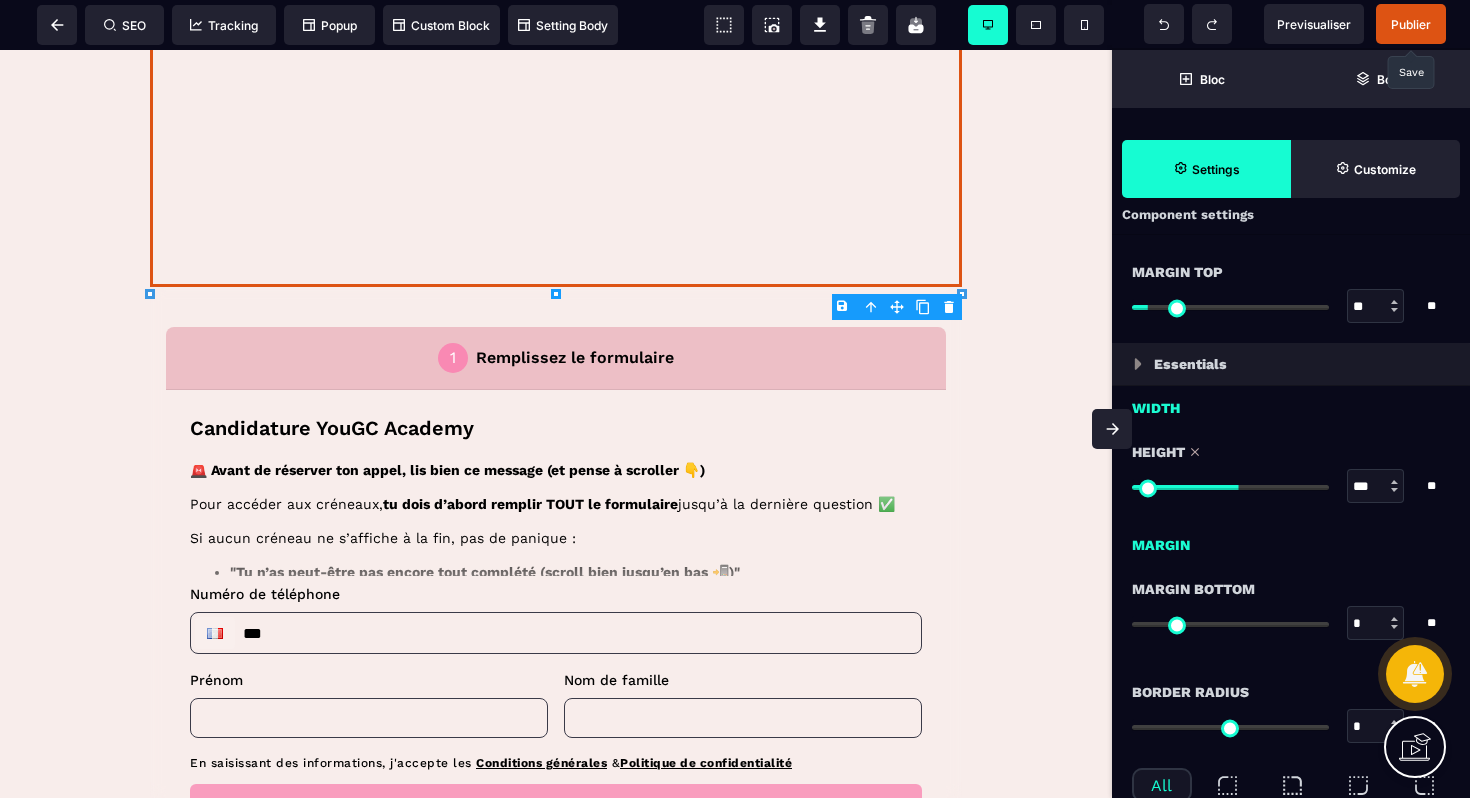 type on "***" 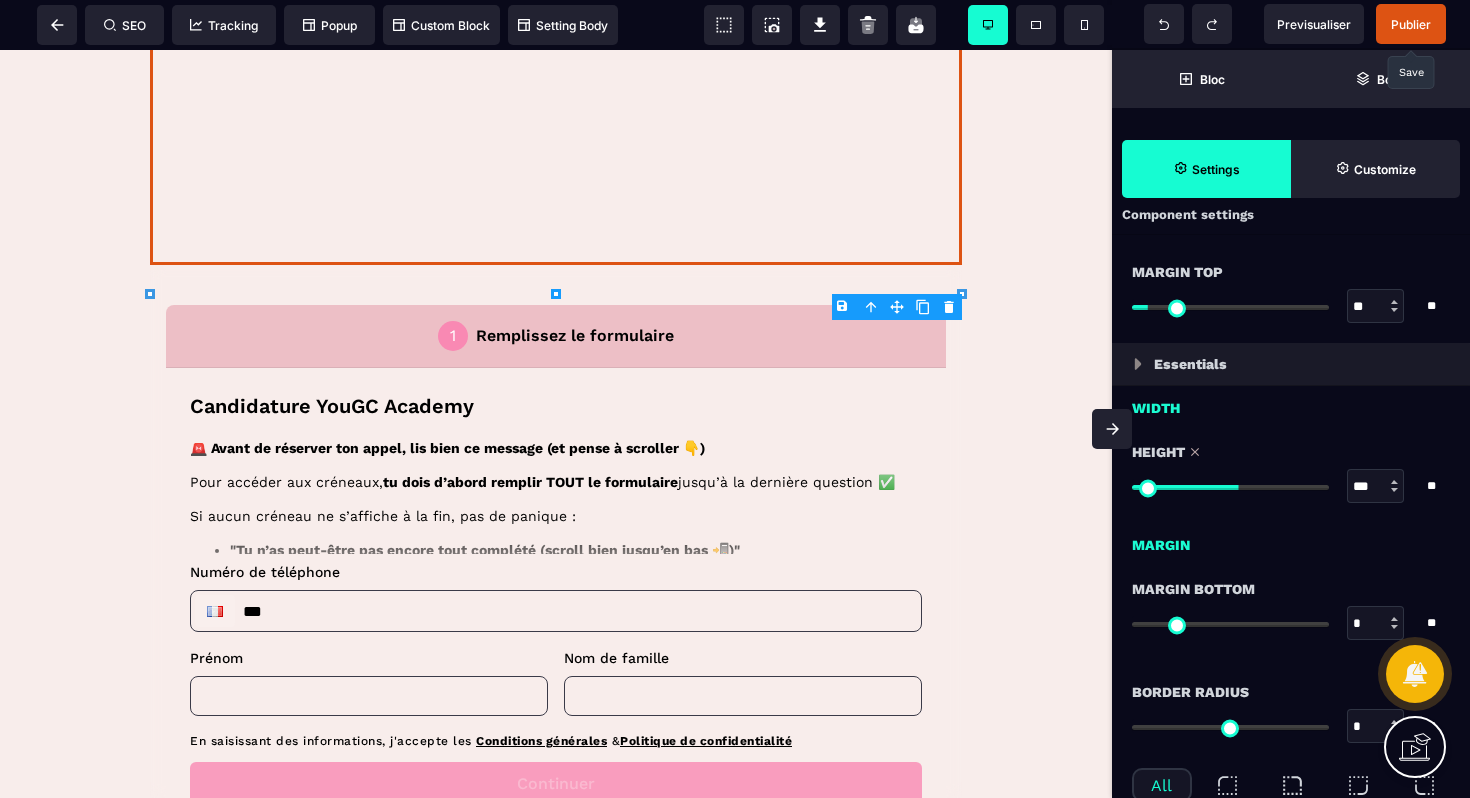 type on "***" 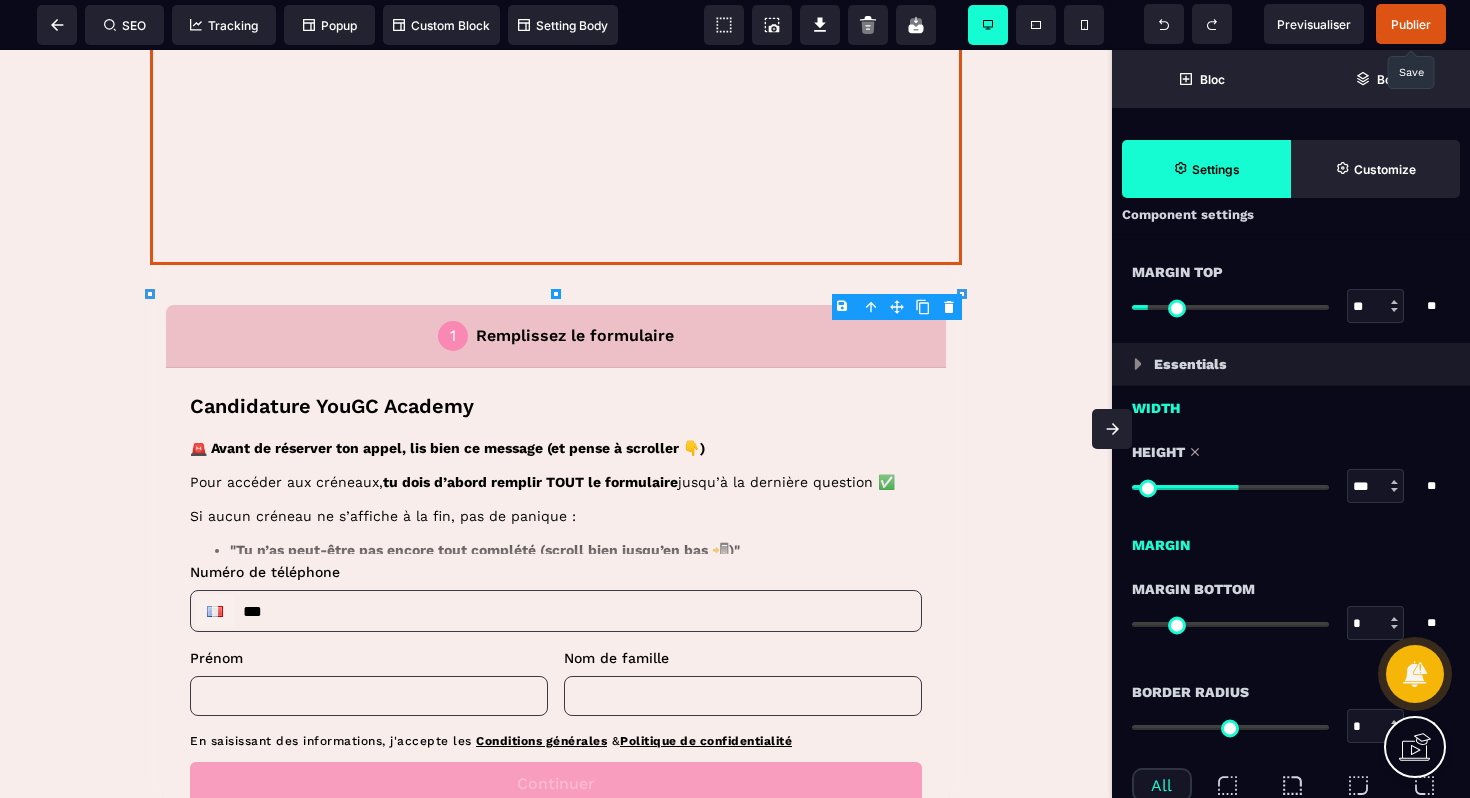 type on "***" 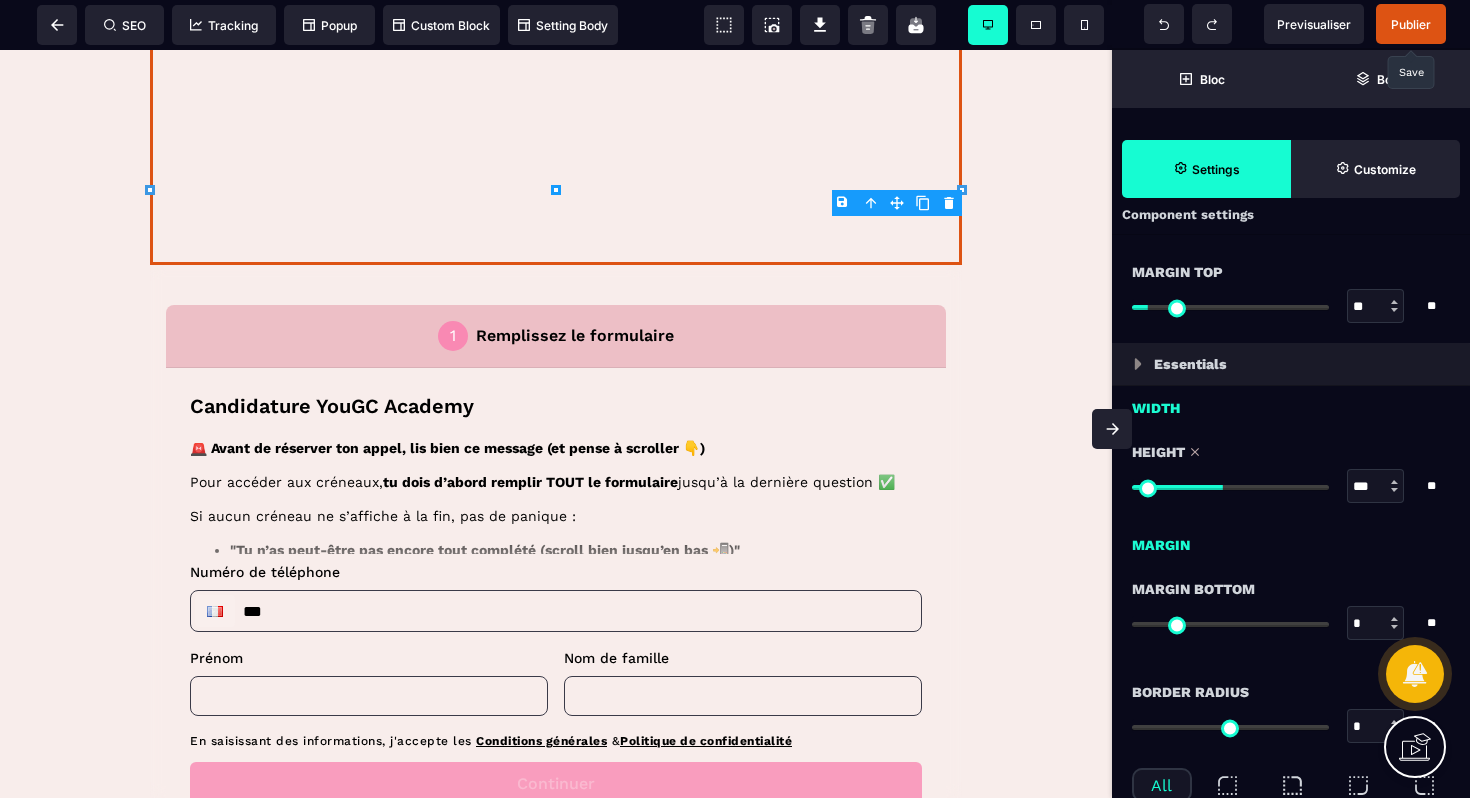 type on "***" 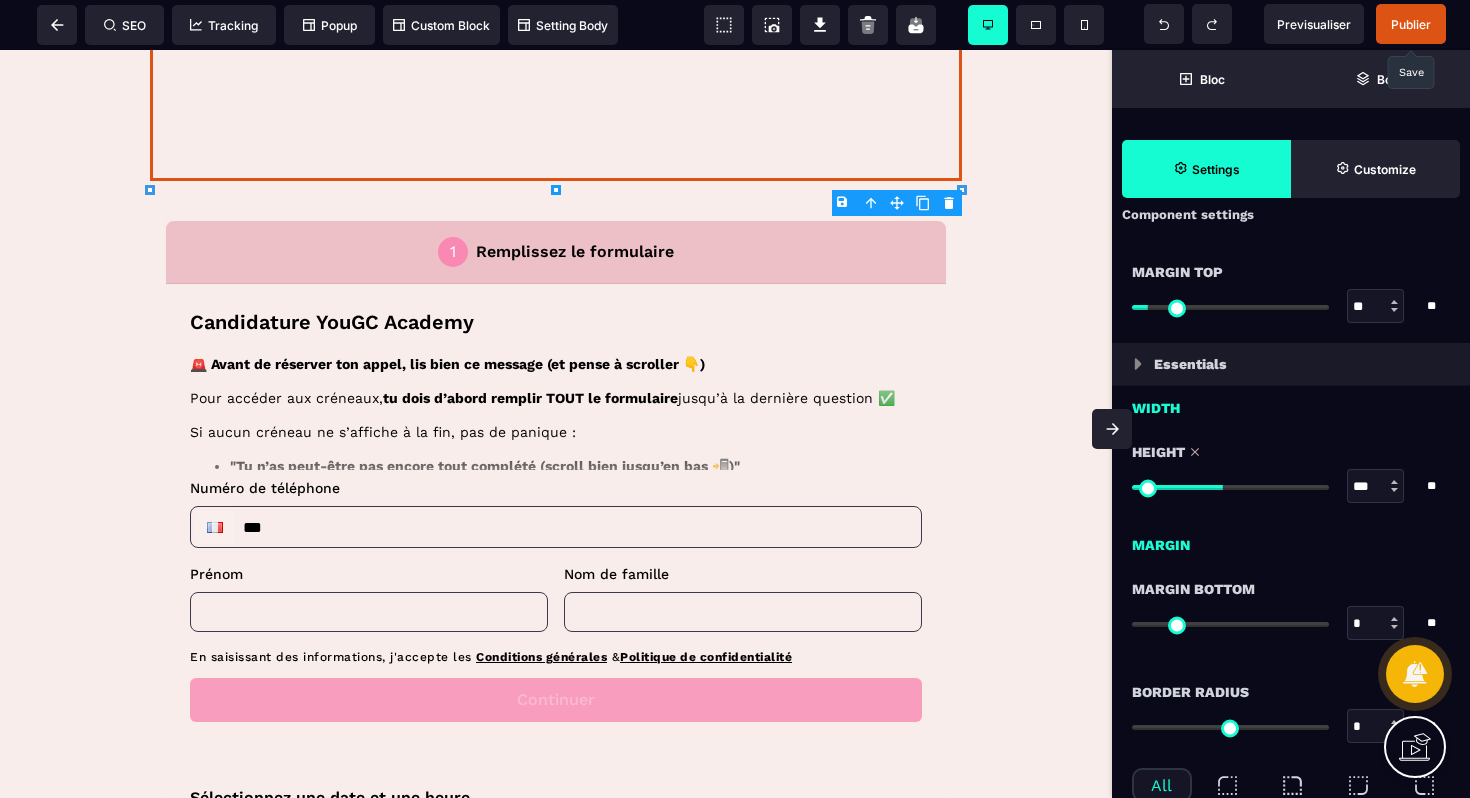 type on "***" 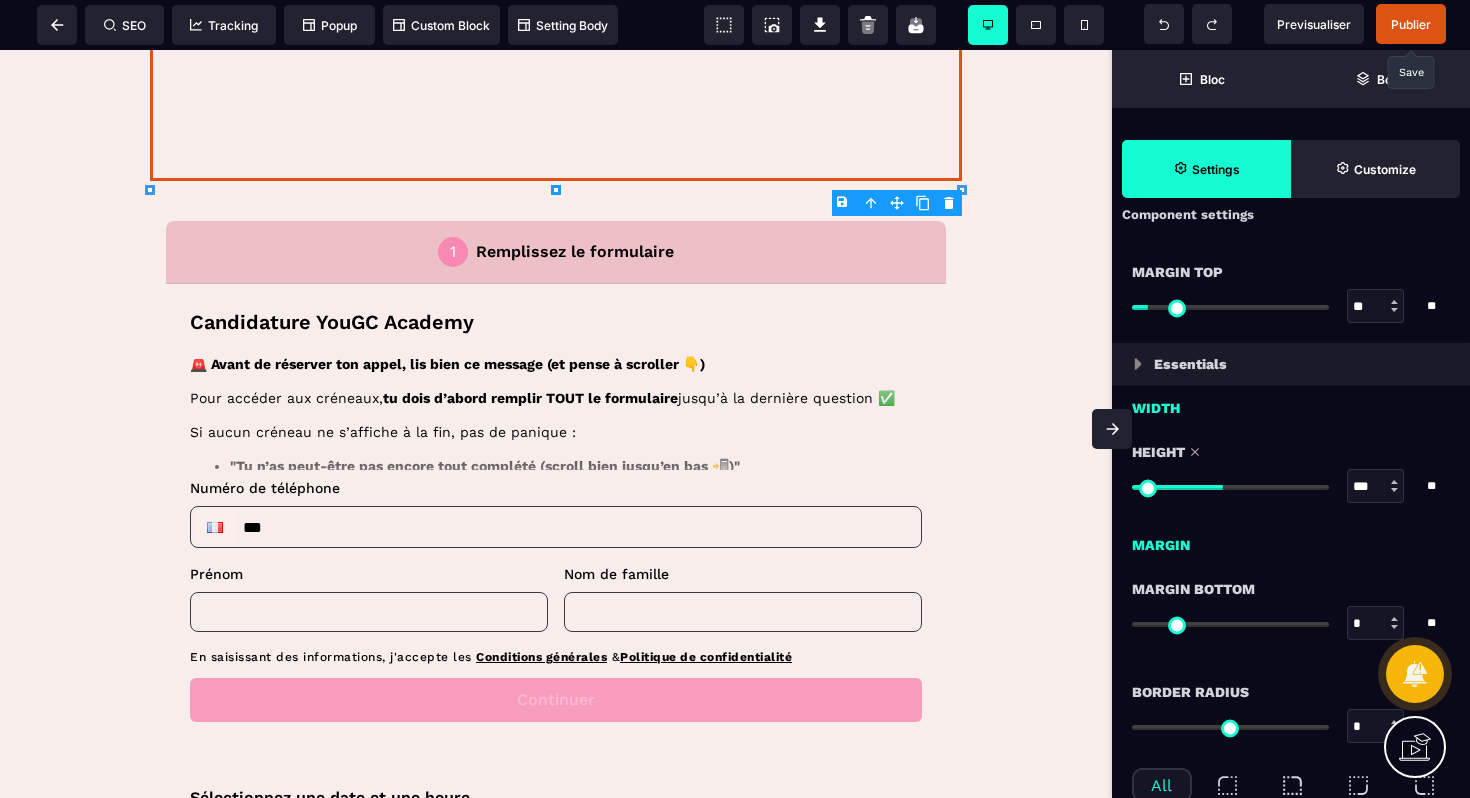type on "***" 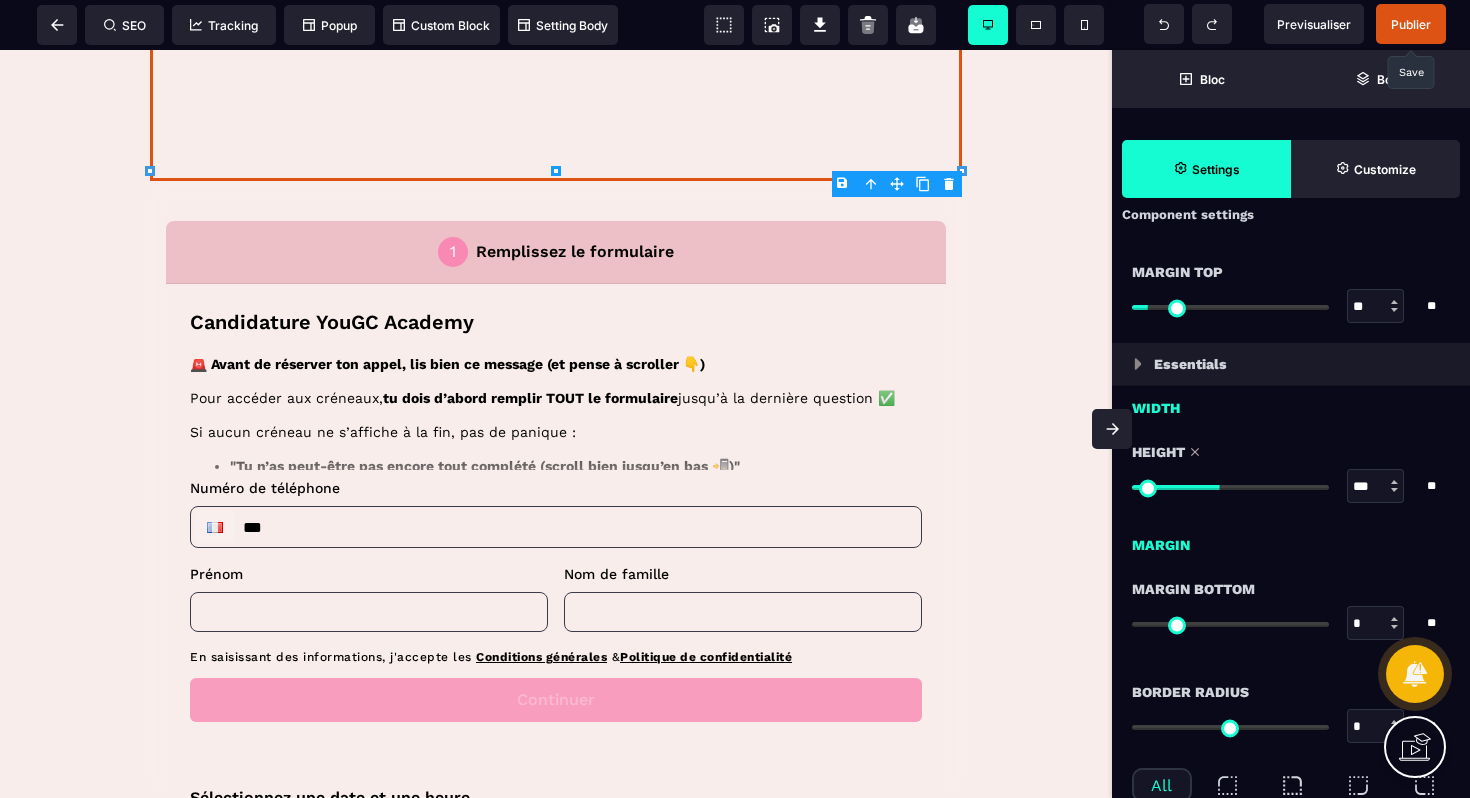 type on "***" 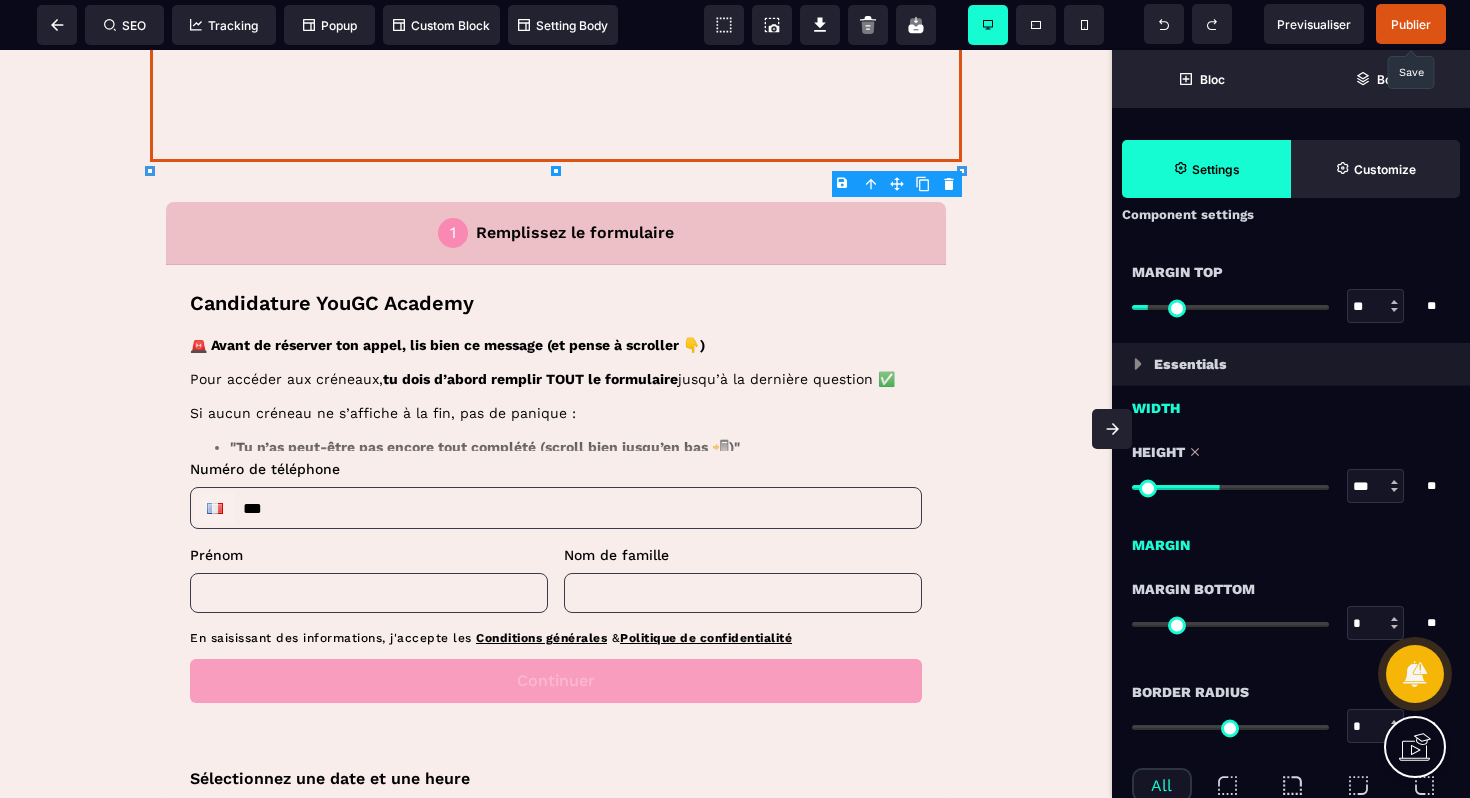 type on "***" 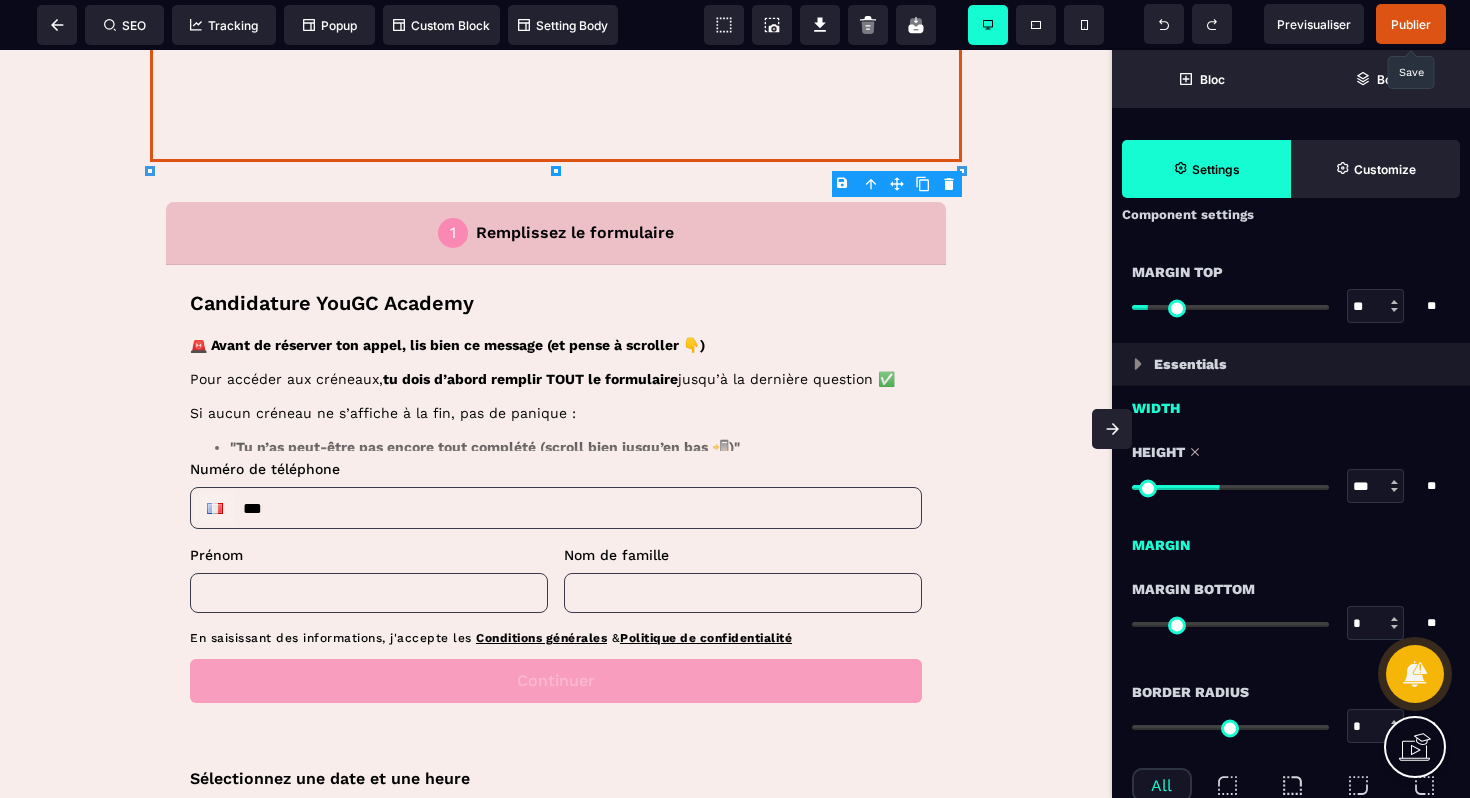 type on "***" 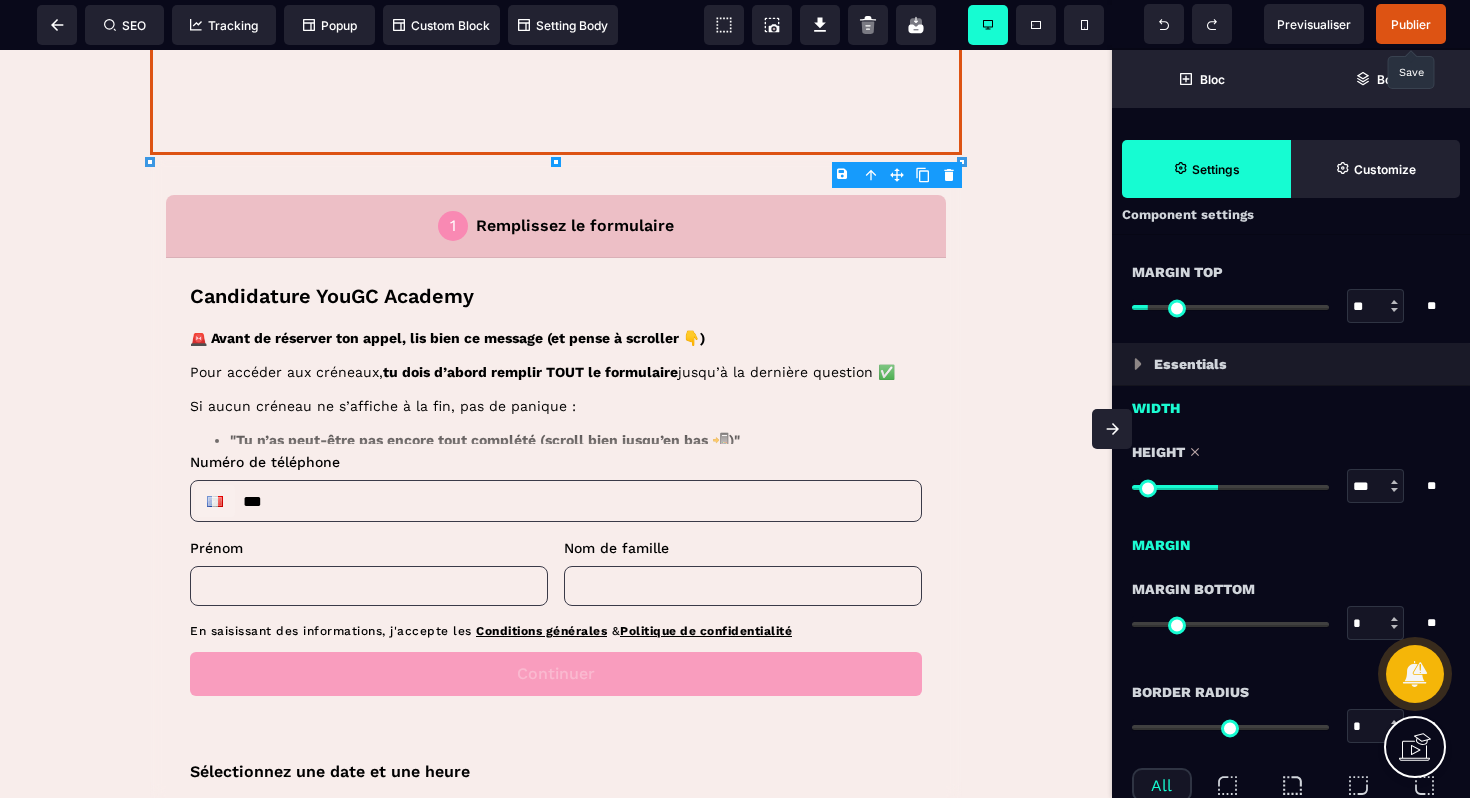 type on "***" 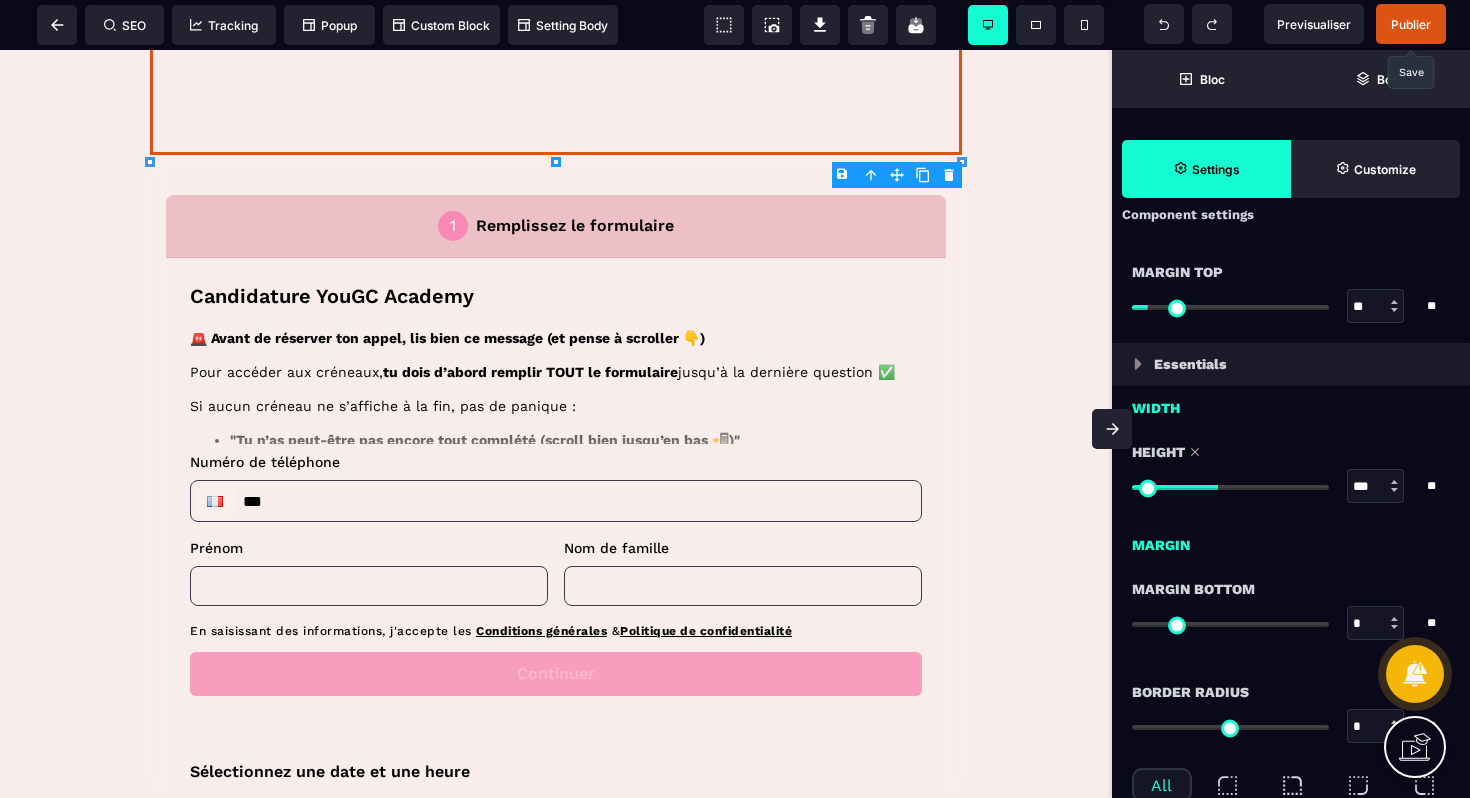 type on "***" 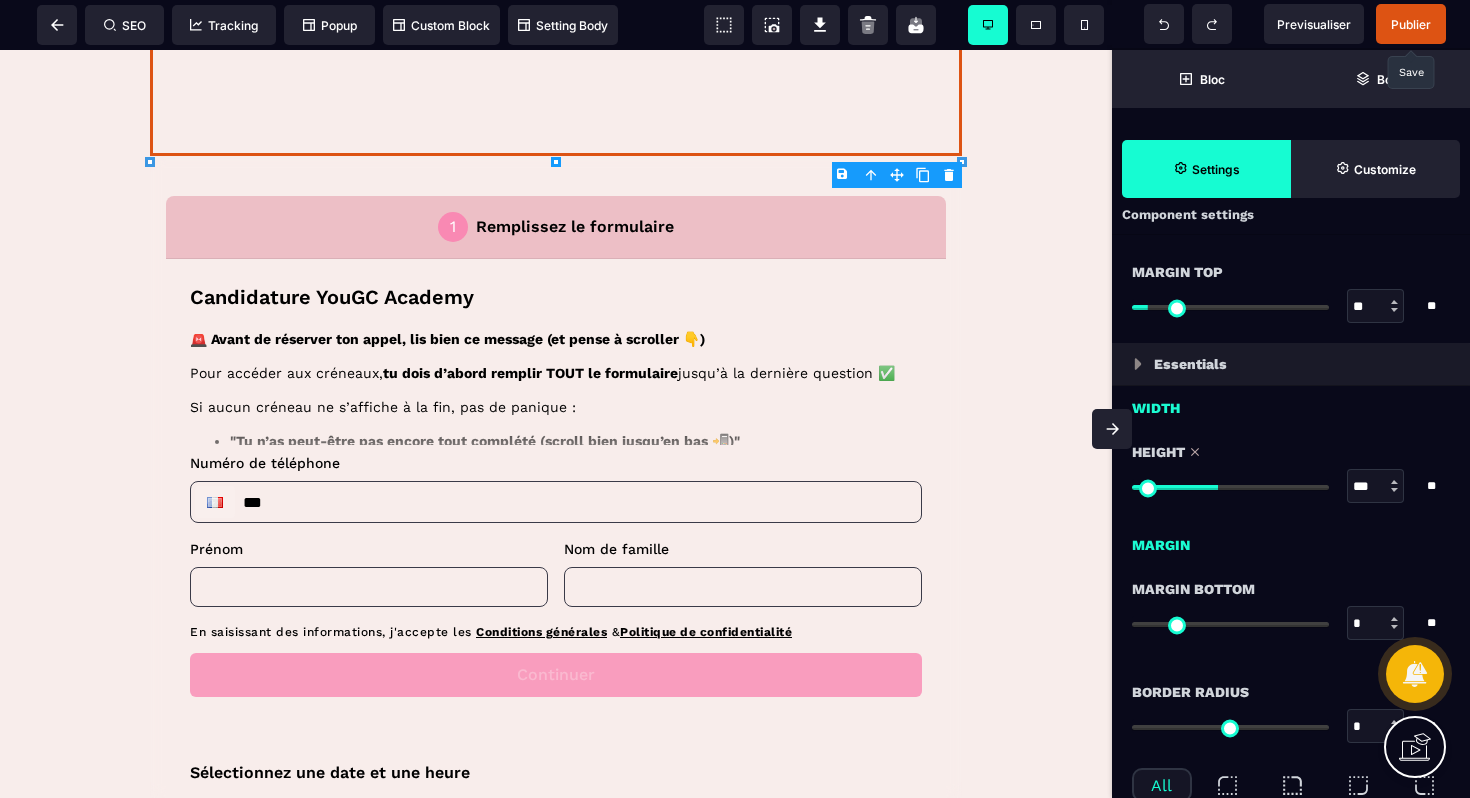 type on "***" 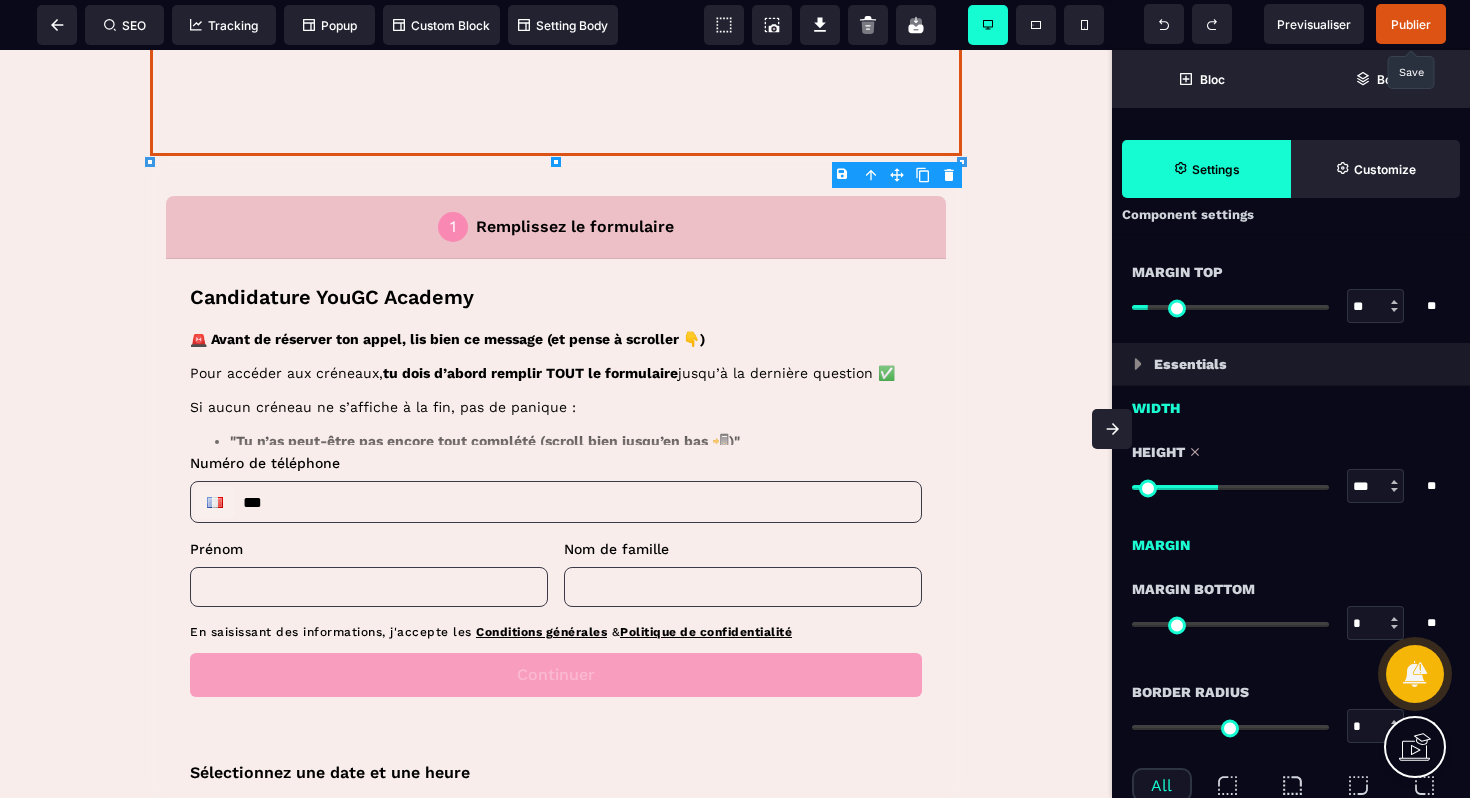 type on "***" 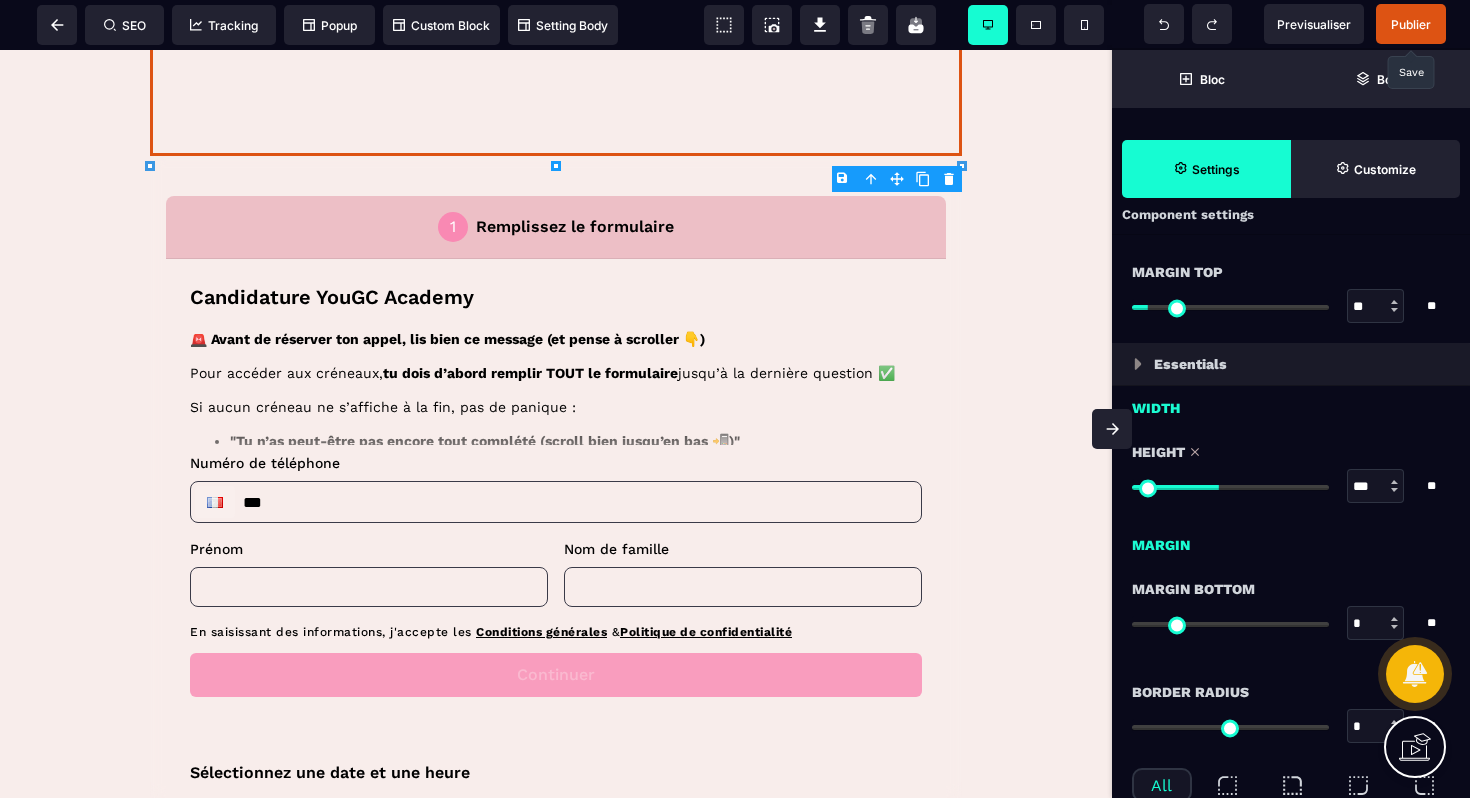type on "***" 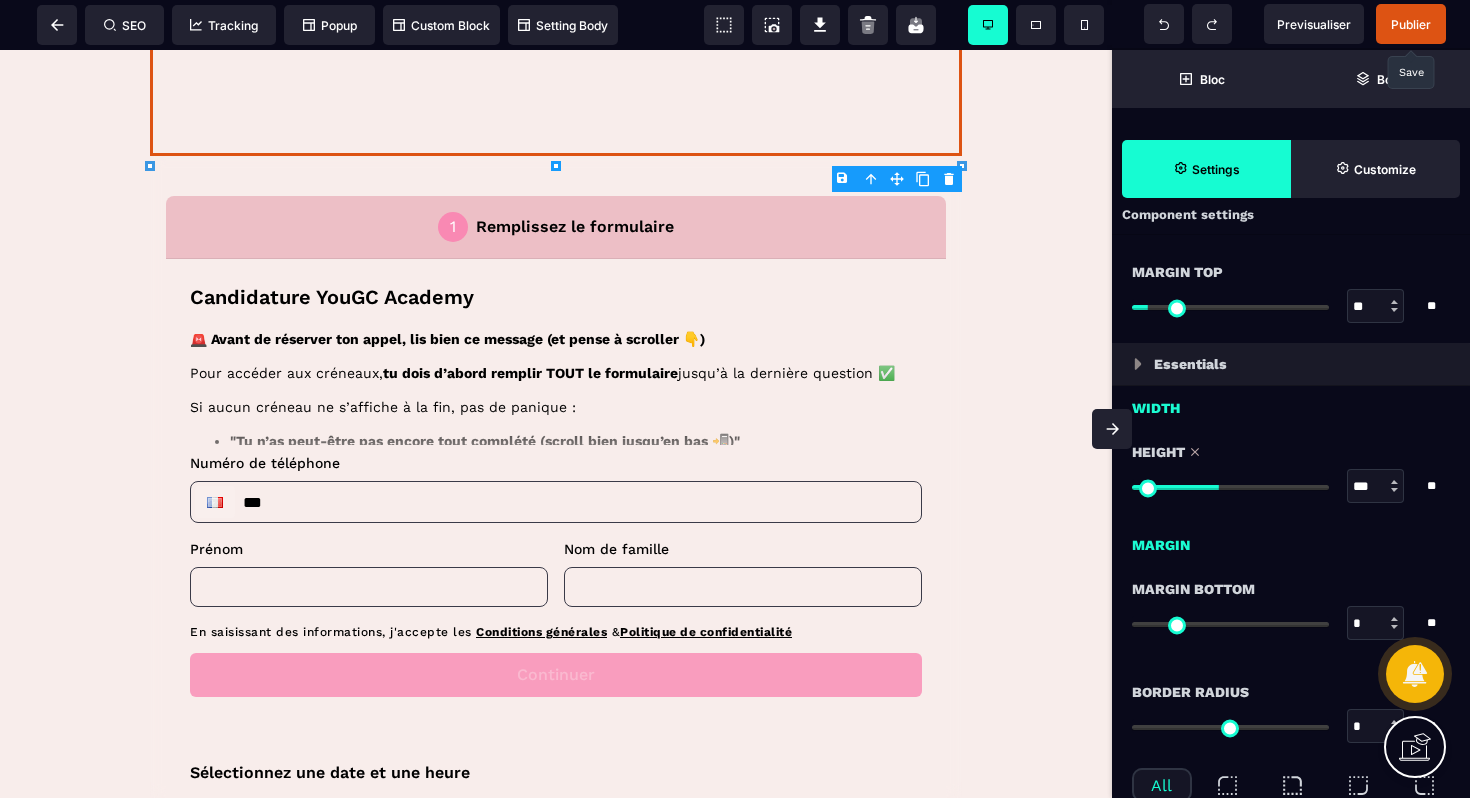 type on "***" 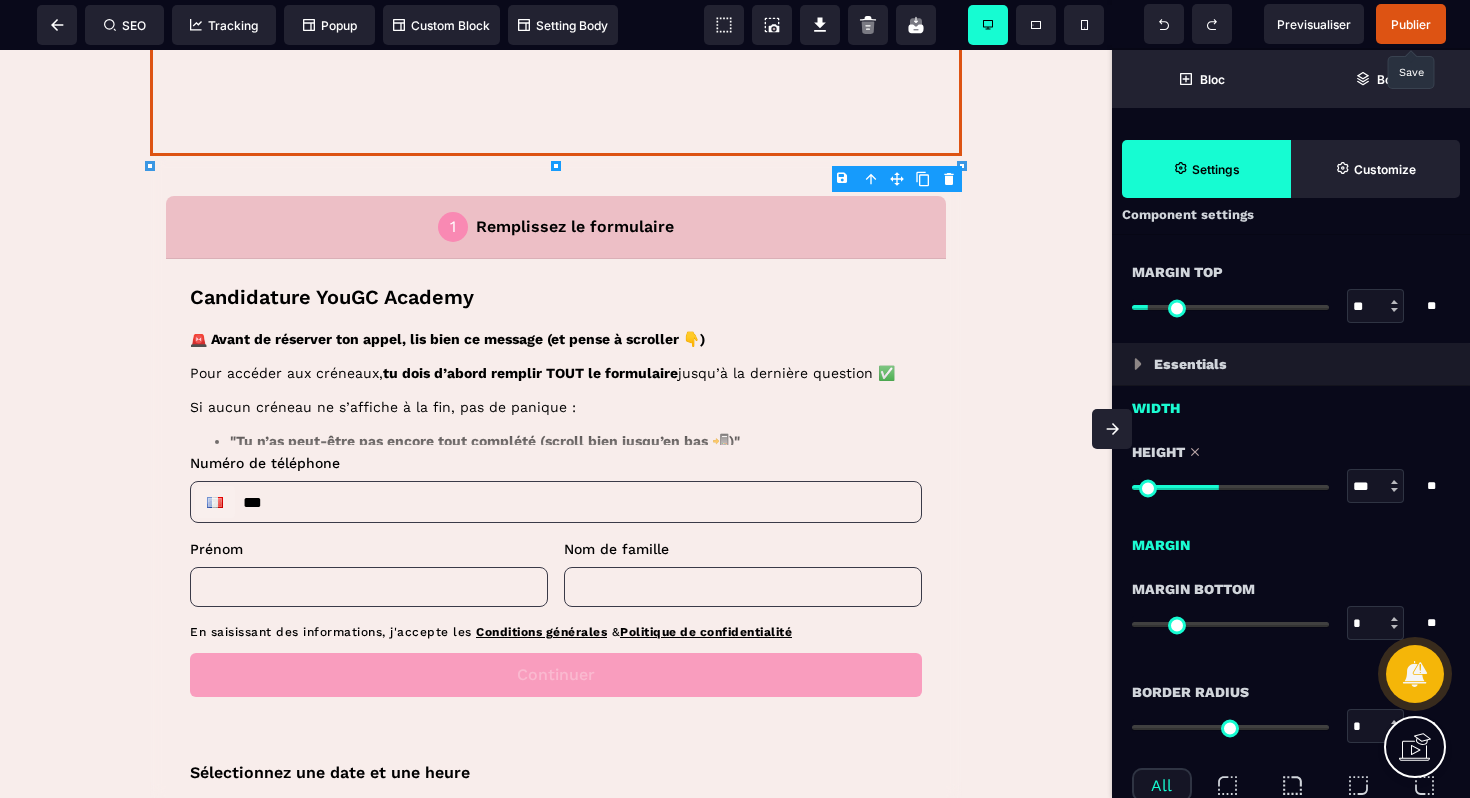 type on "***" 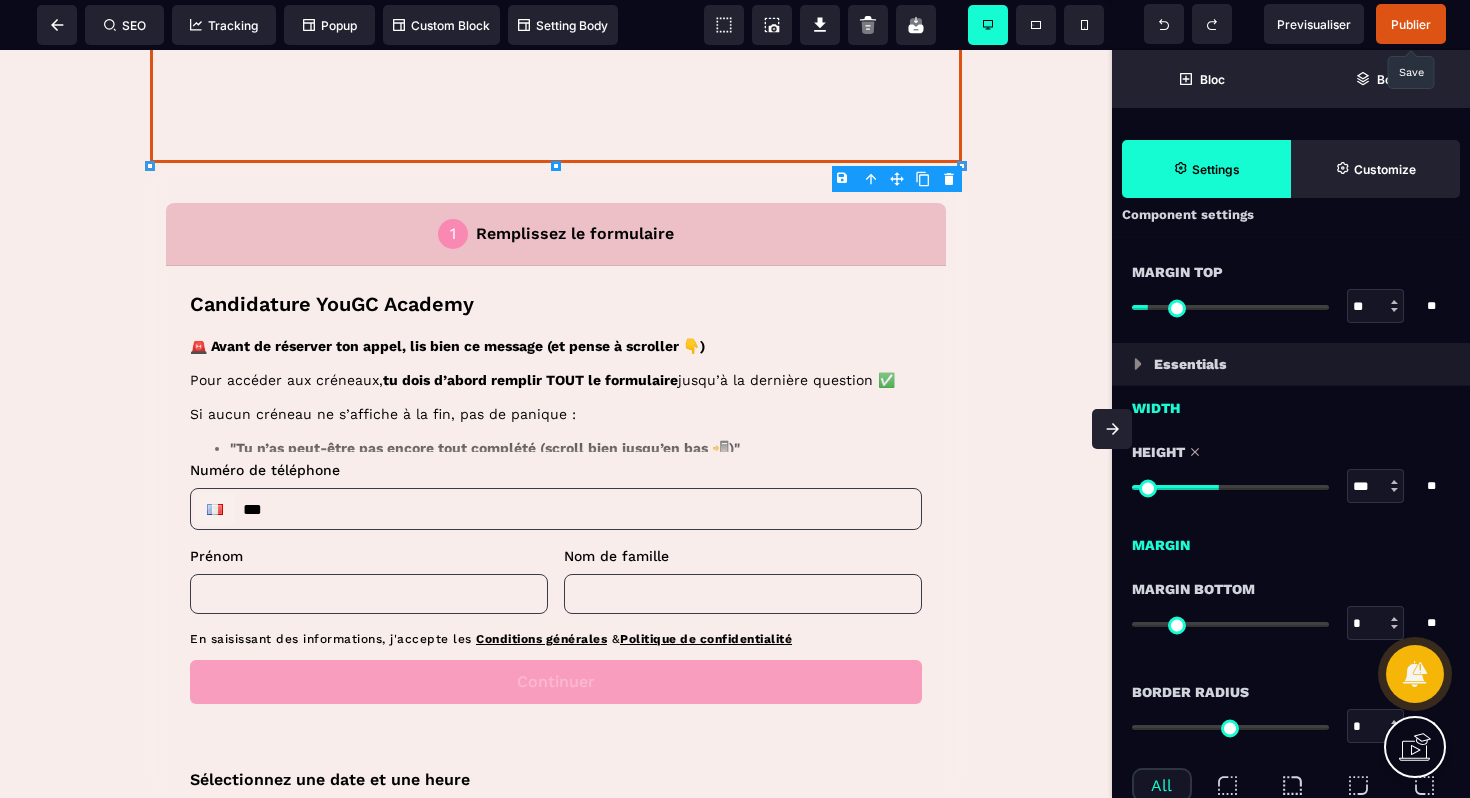 type on "***" 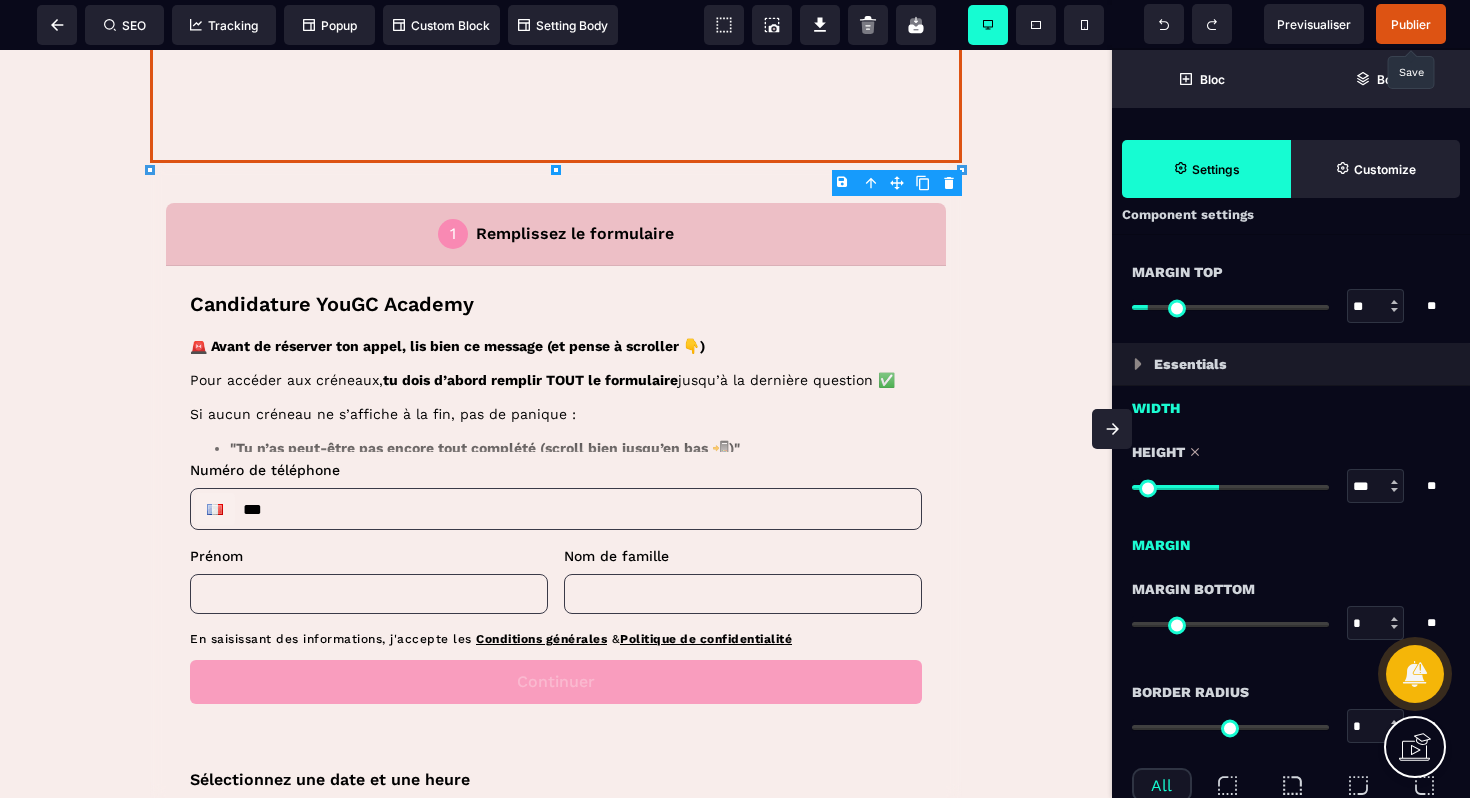 scroll, scrollTop: 0, scrollLeft: 0, axis: both 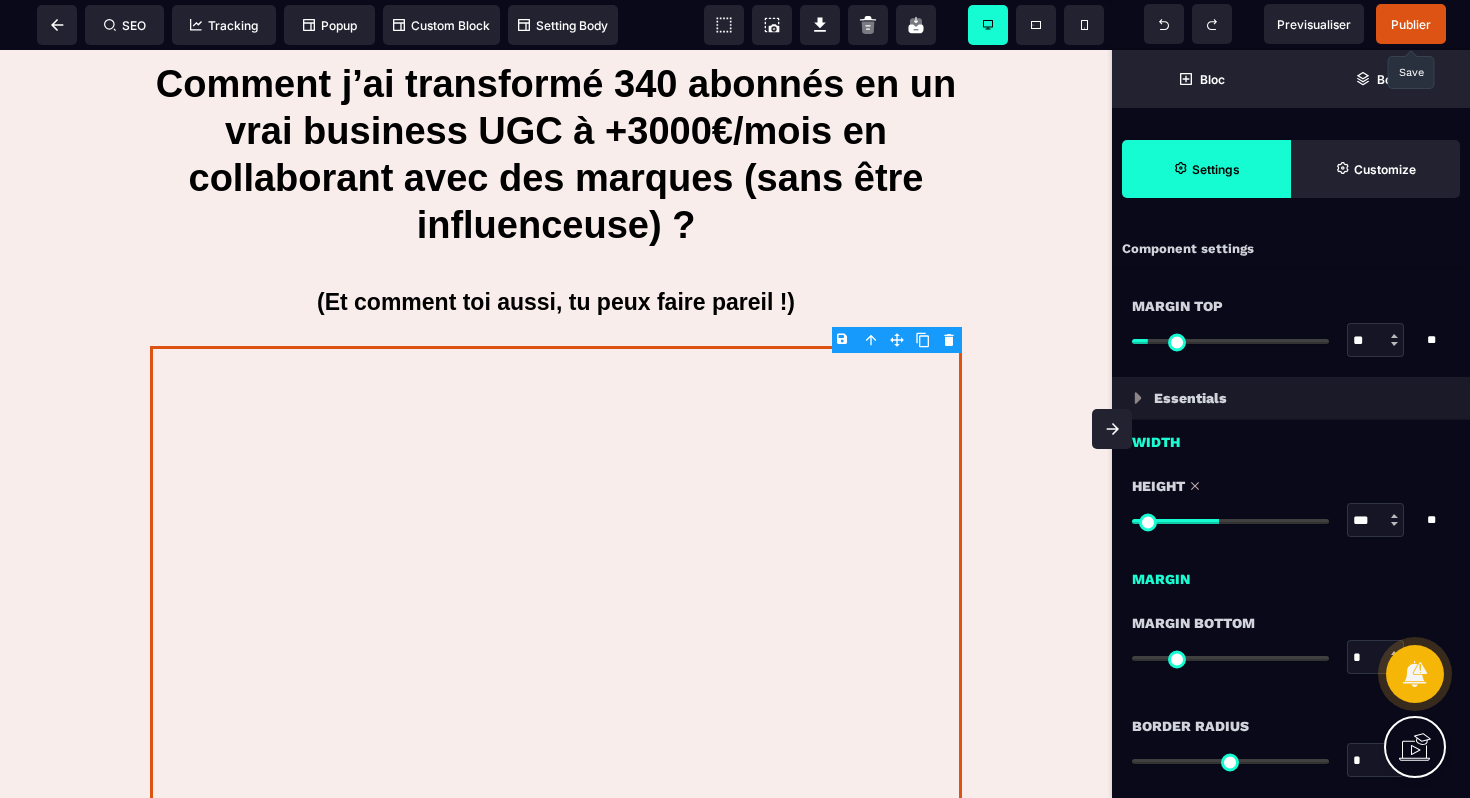 click on "Publier" at bounding box center [1411, 24] 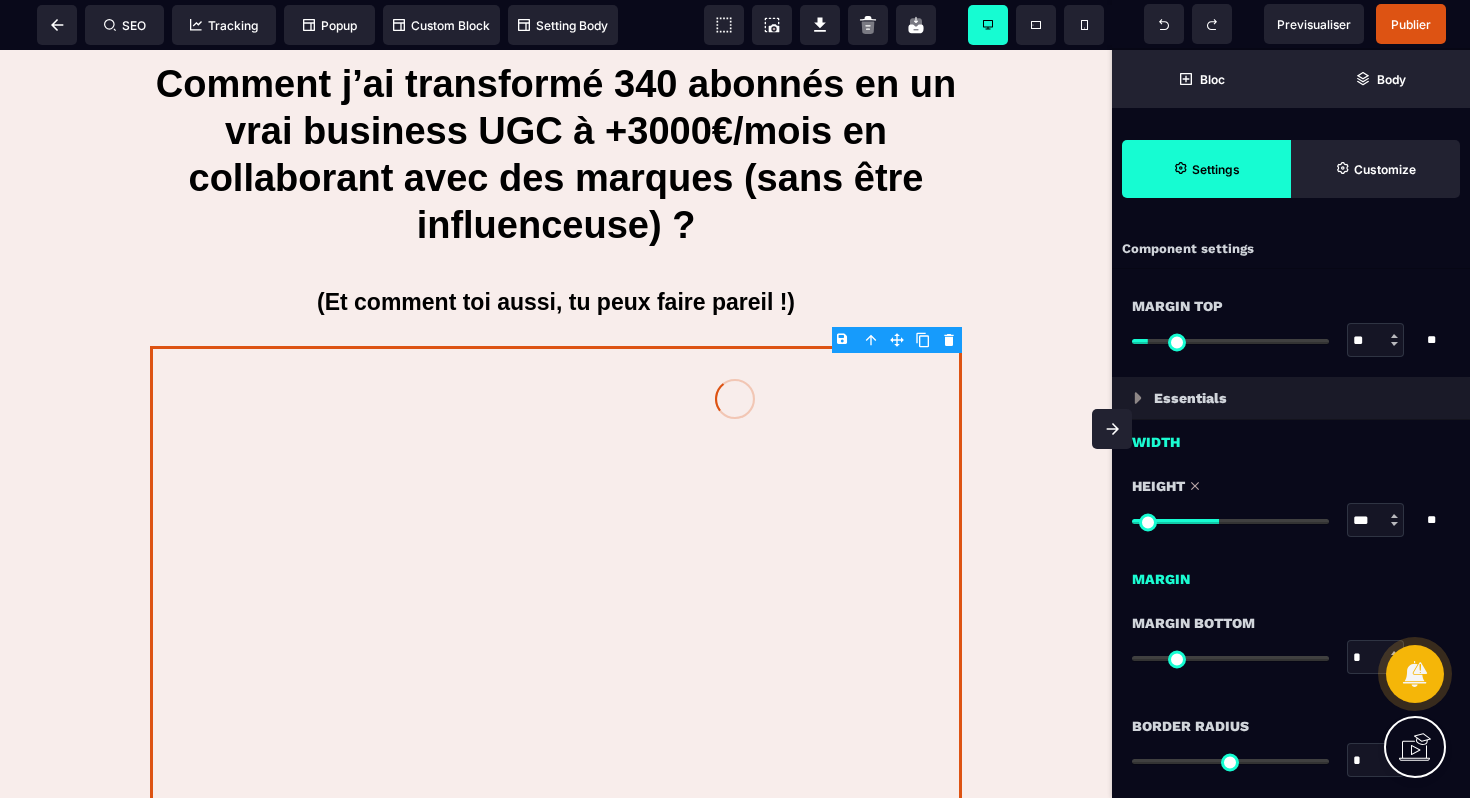 click 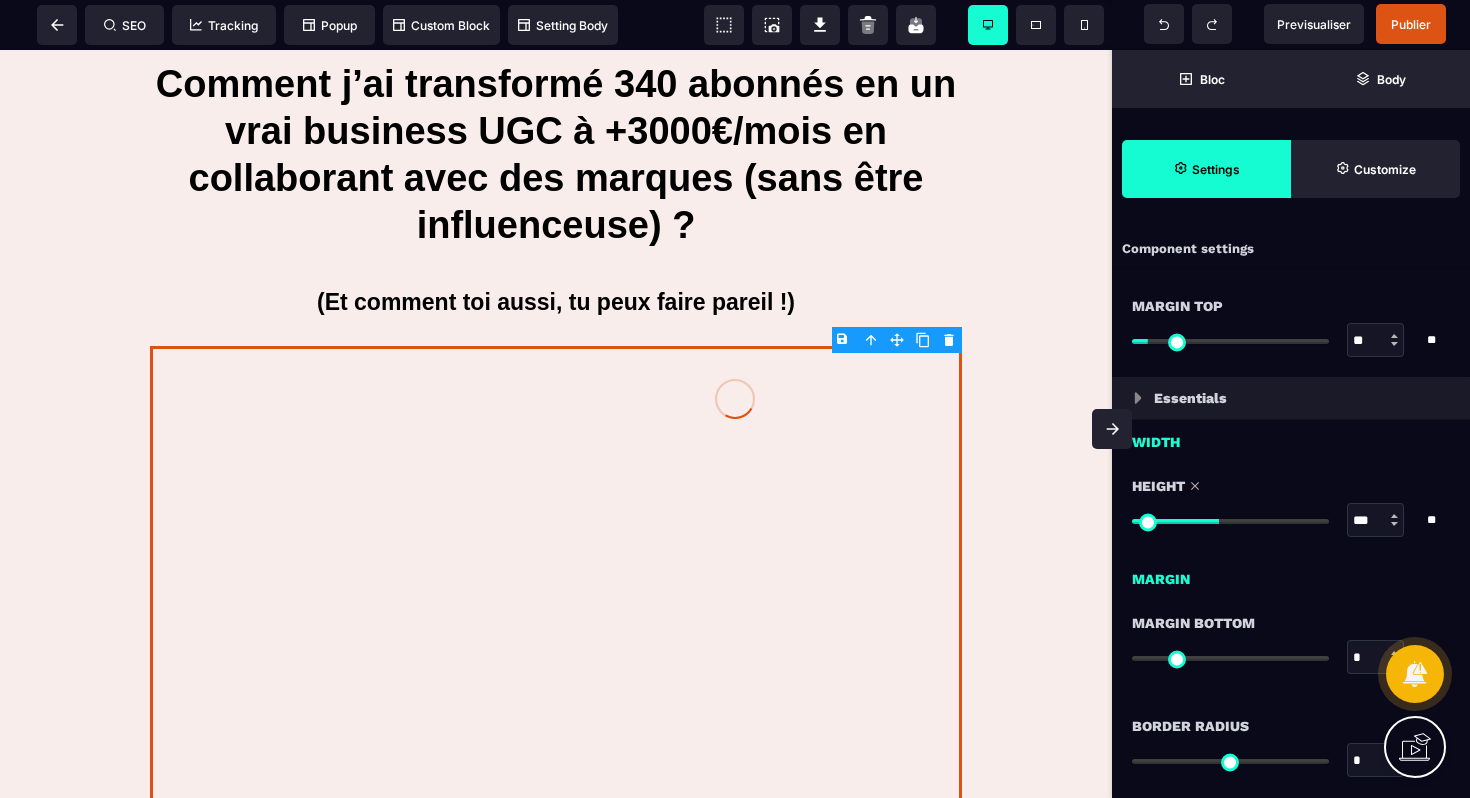 click 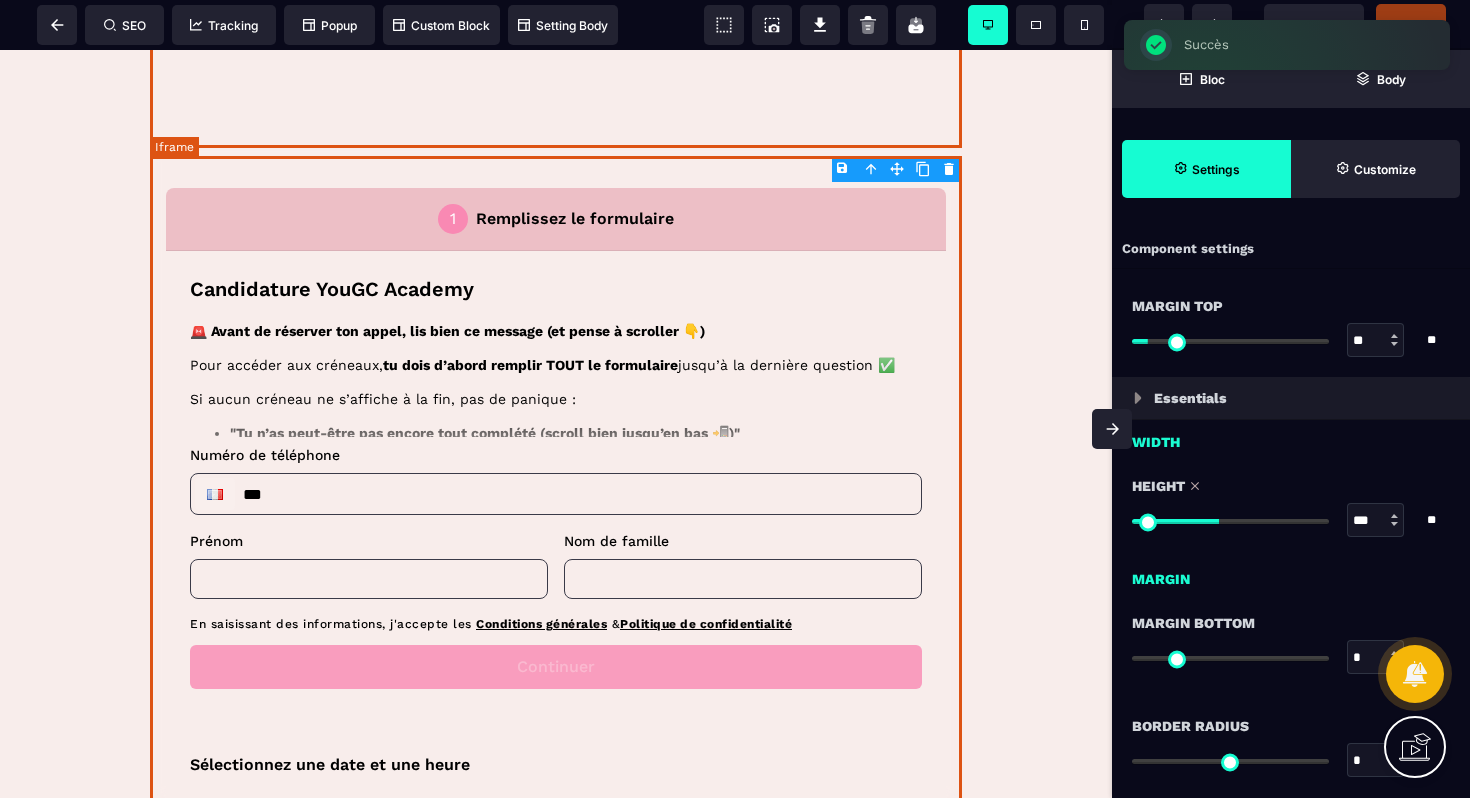 scroll, scrollTop: 870, scrollLeft: 0, axis: vertical 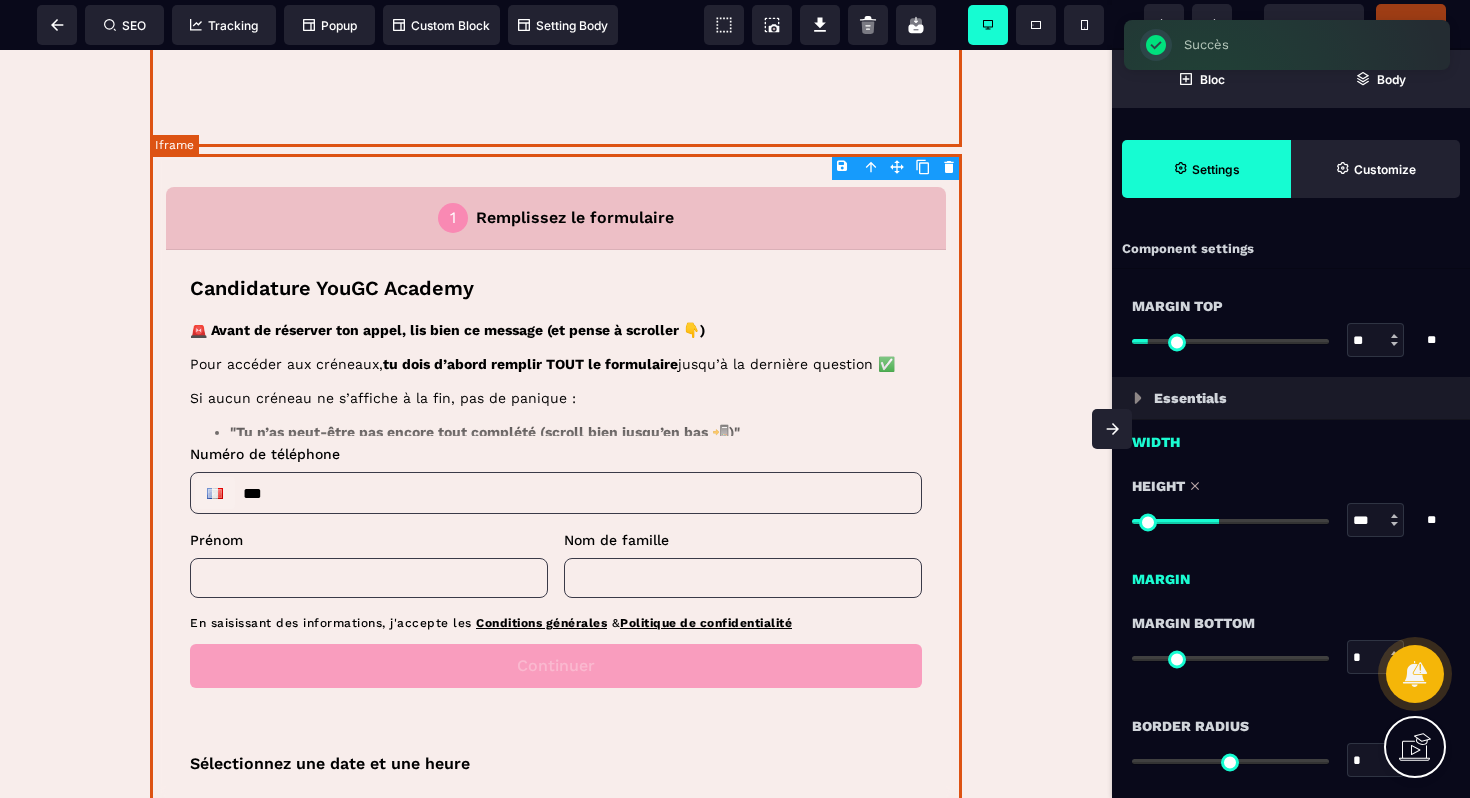 click at bounding box center [556, 547] 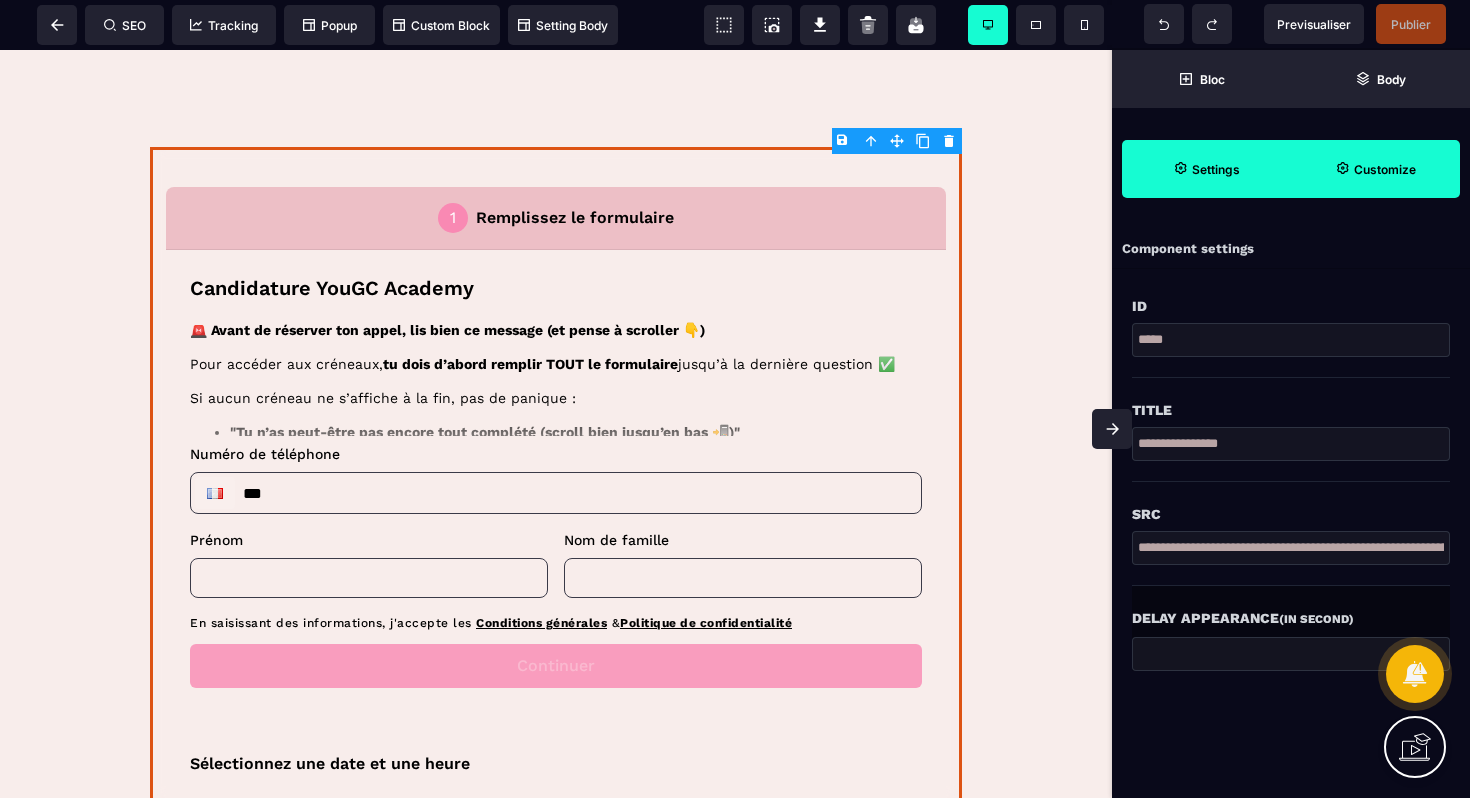 click on "Customize" at bounding box center [1385, 169] 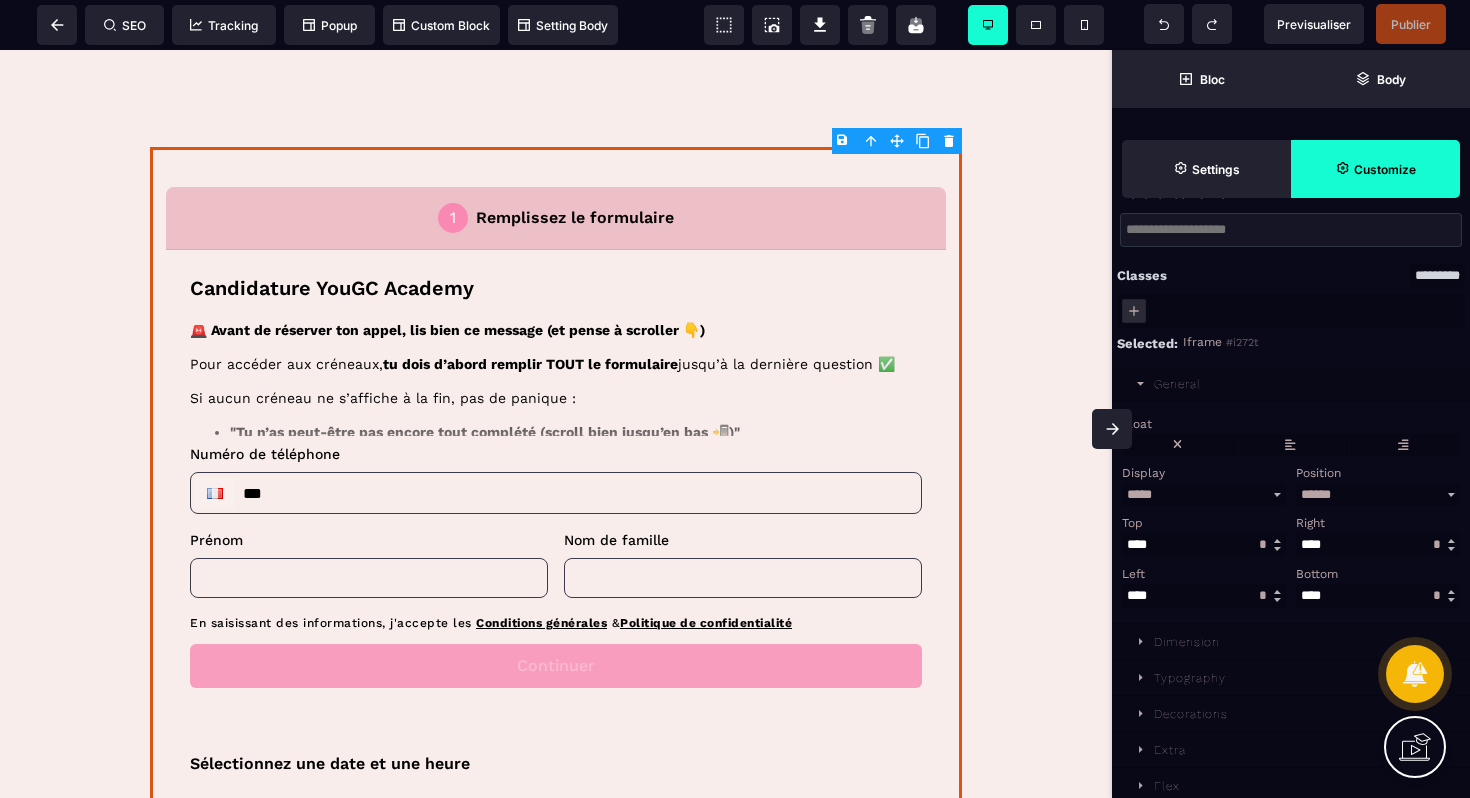scroll, scrollTop: 58, scrollLeft: 0, axis: vertical 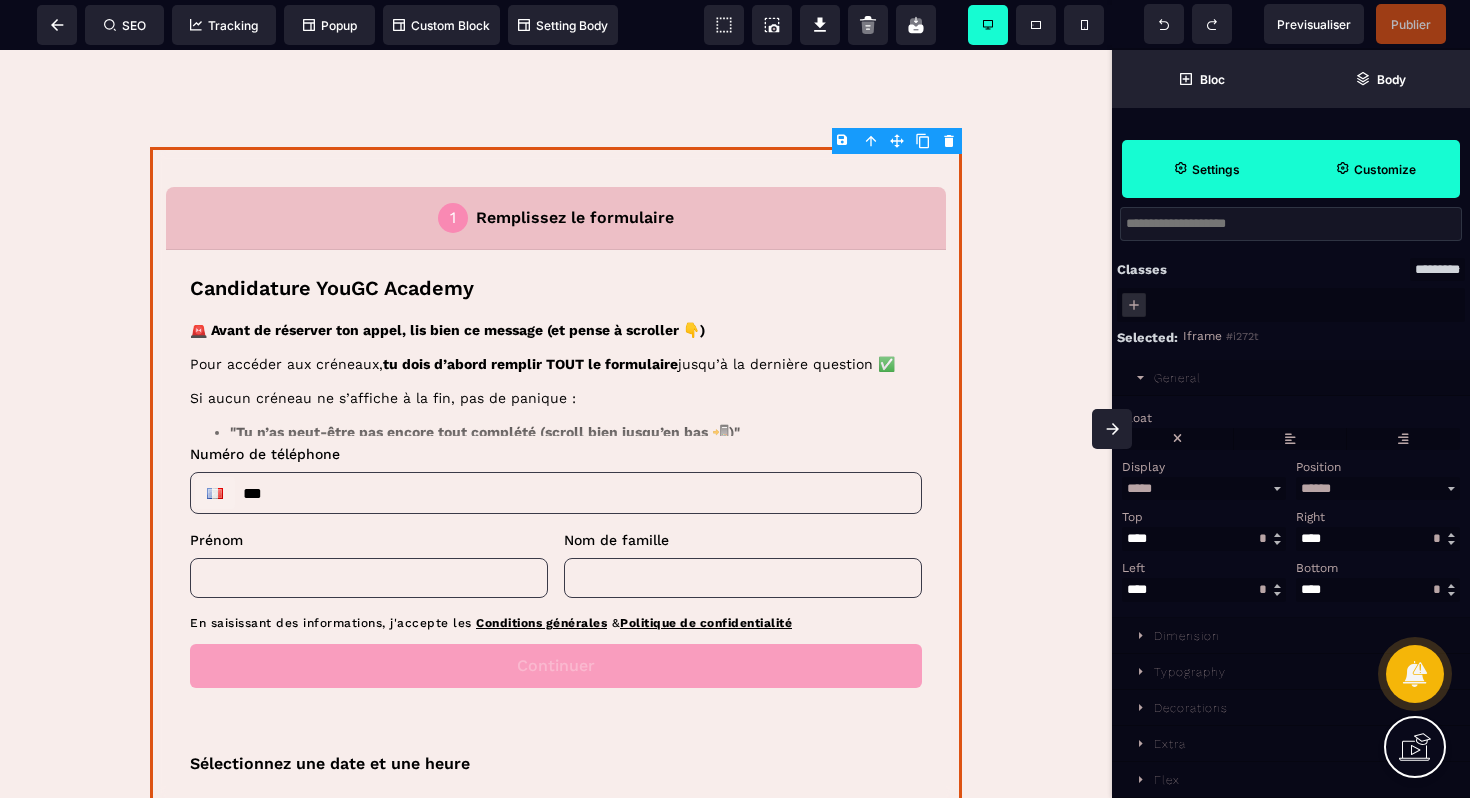 click on "Settings" at bounding box center [1206, 169] 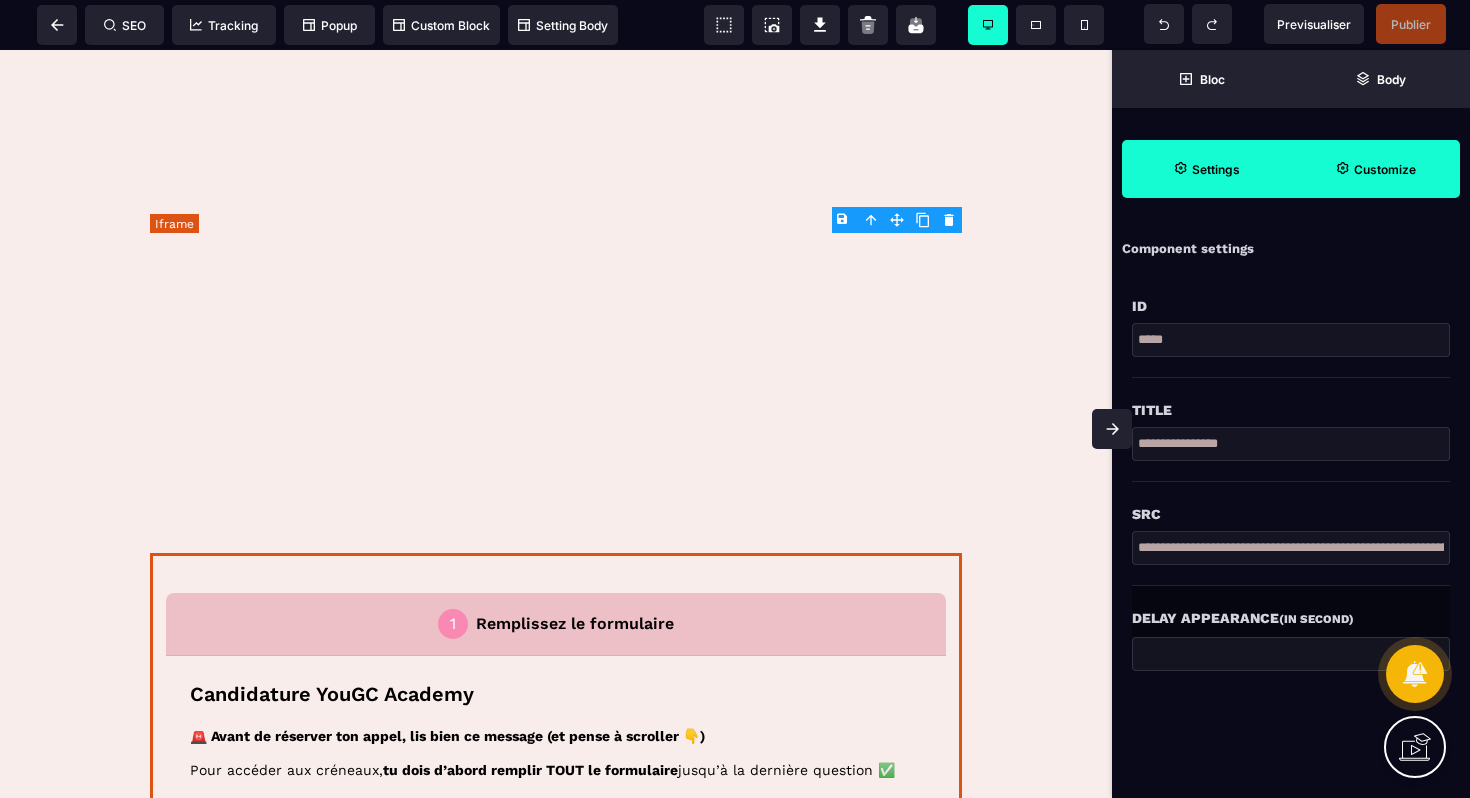 scroll, scrollTop: 0, scrollLeft: 0, axis: both 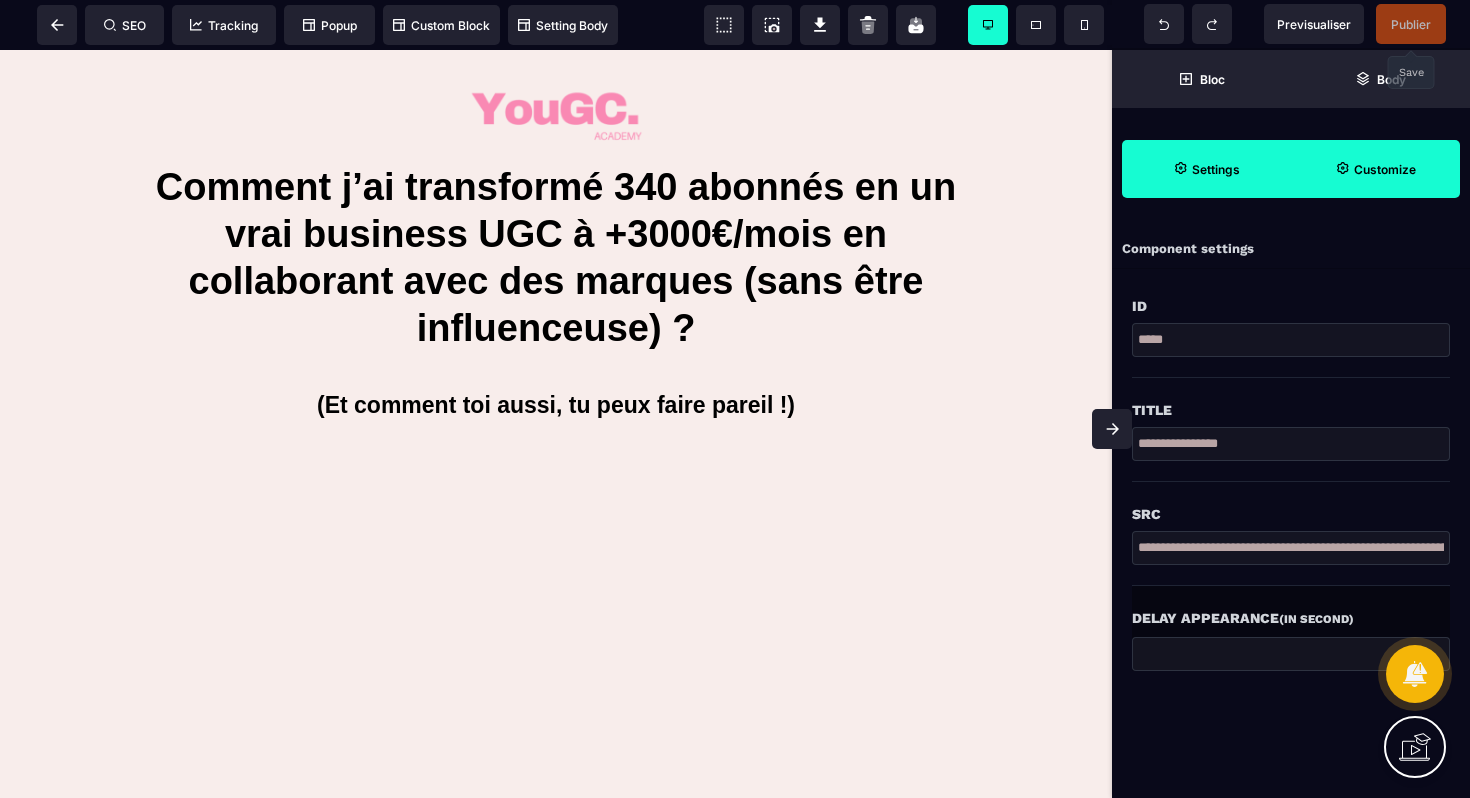click on "Publier" at bounding box center (1411, 24) 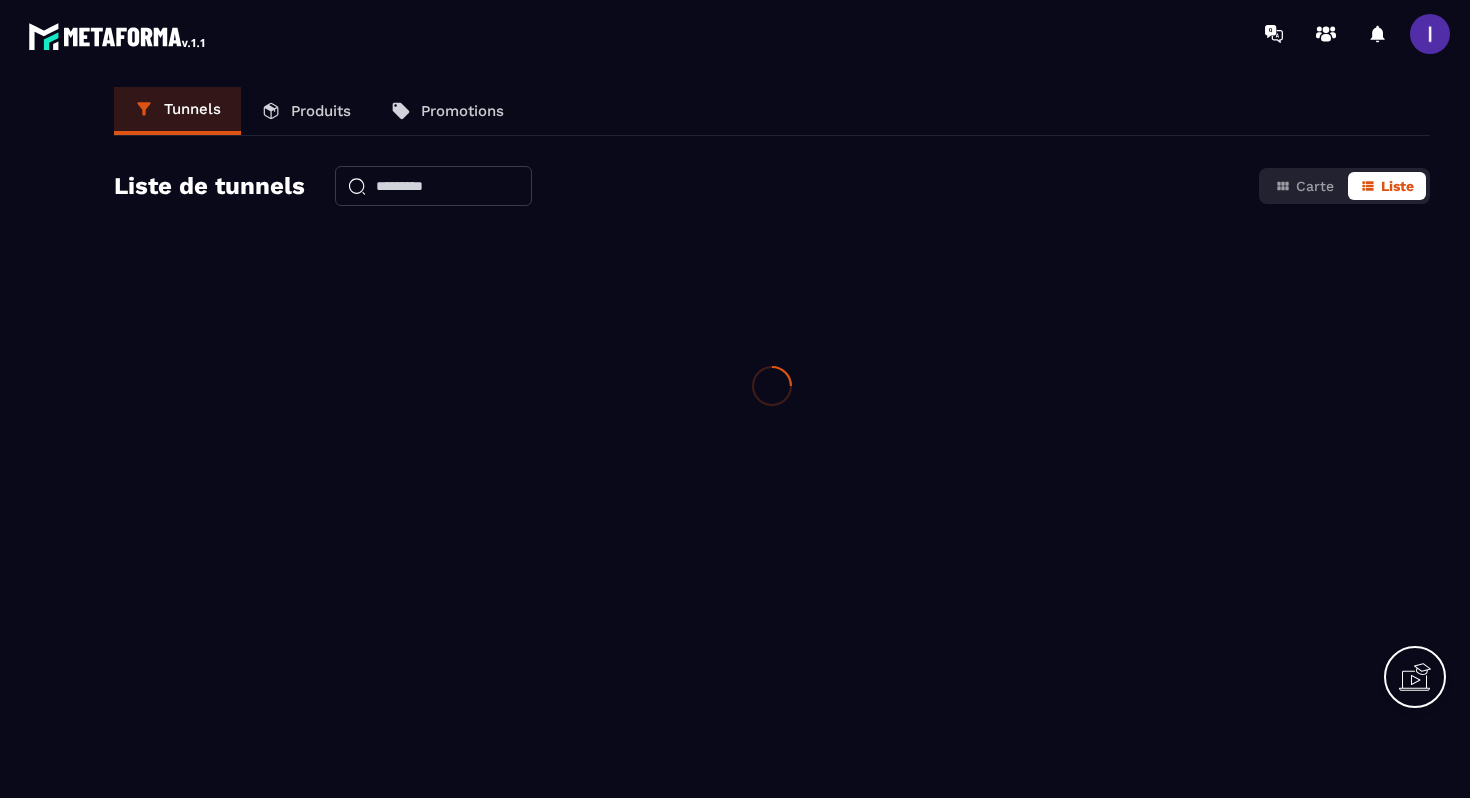 scroll, scrollTop: 0, scrollLeft: 0, axis: both 